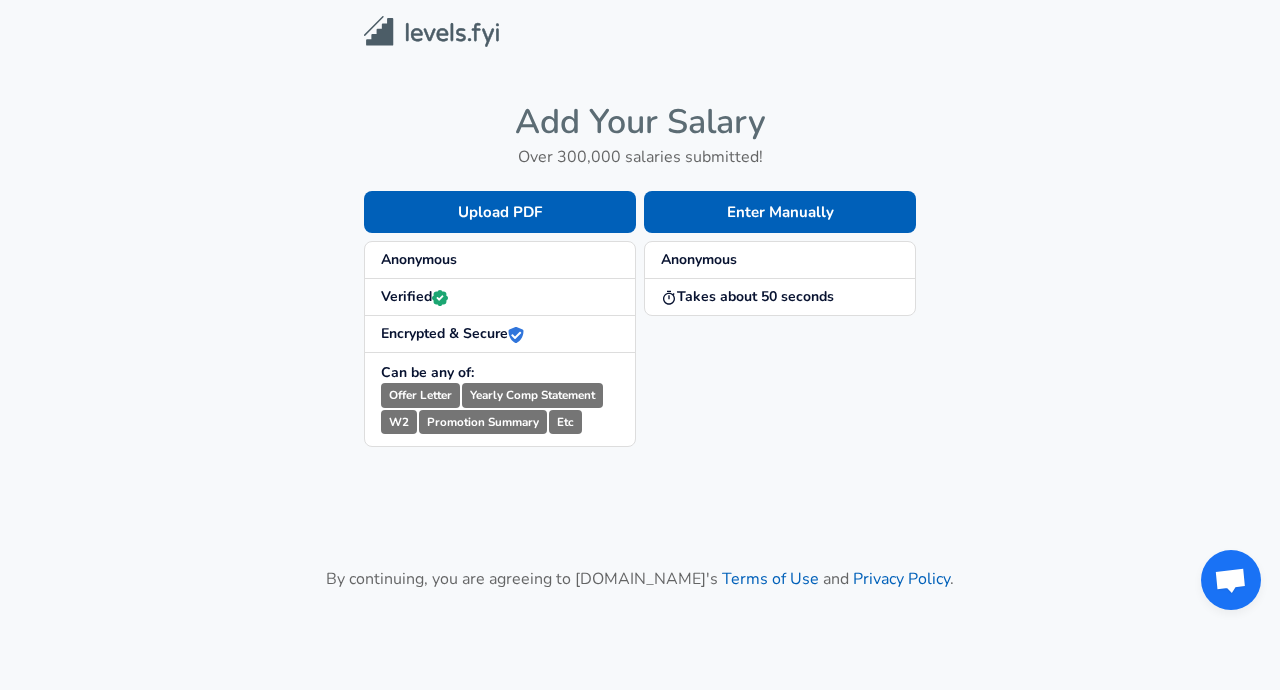 scroll, scrollTop: 0, scrollLeft: 0, axis: both 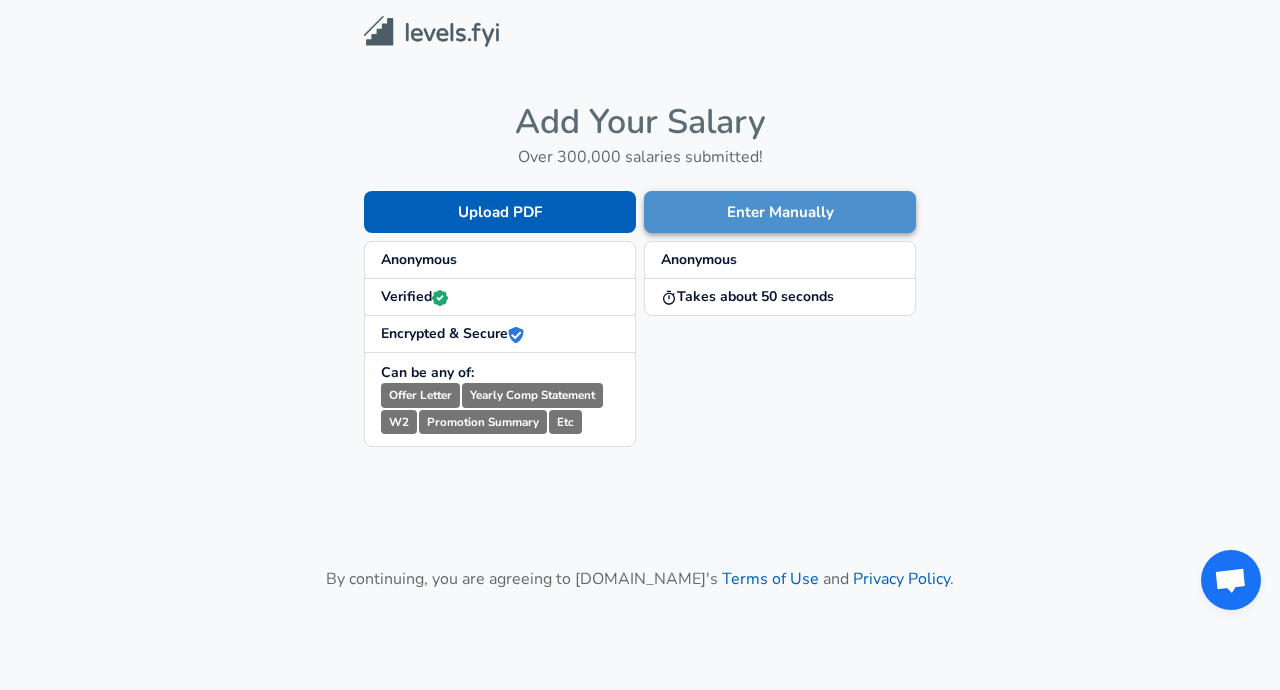 click on "Enter Manually" at bounding box center [780, 212] 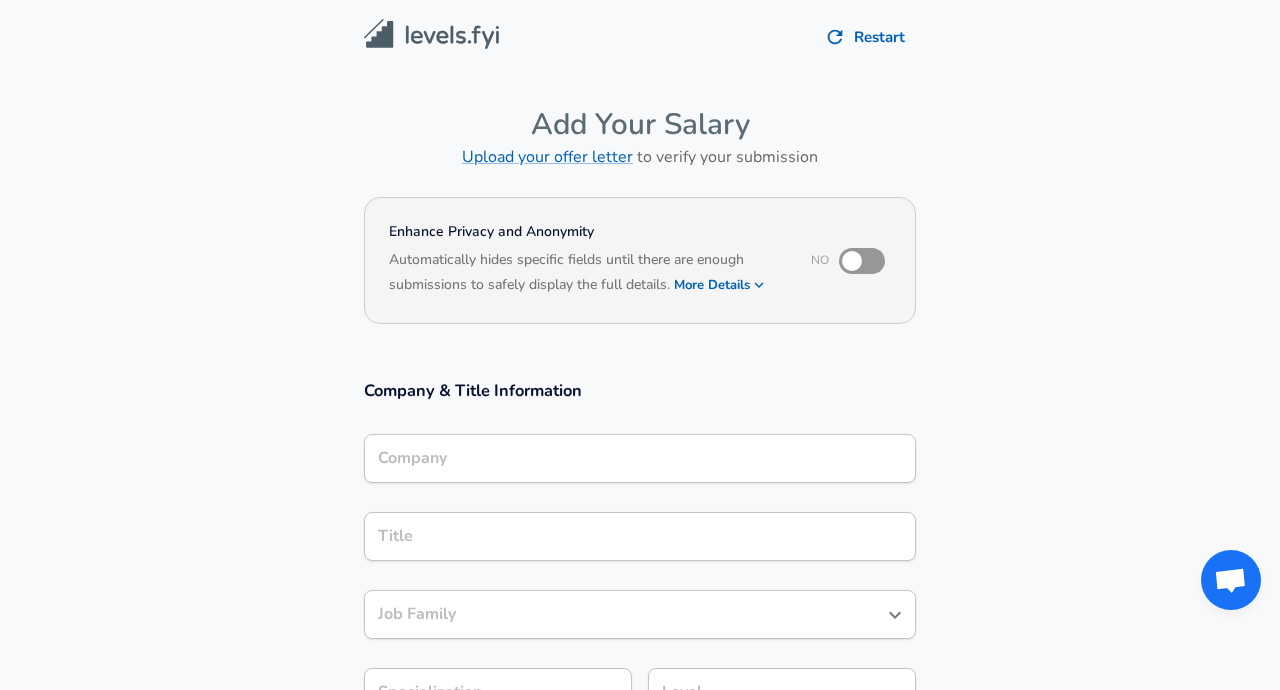 click on "Company" at bounding box center (640, 458) 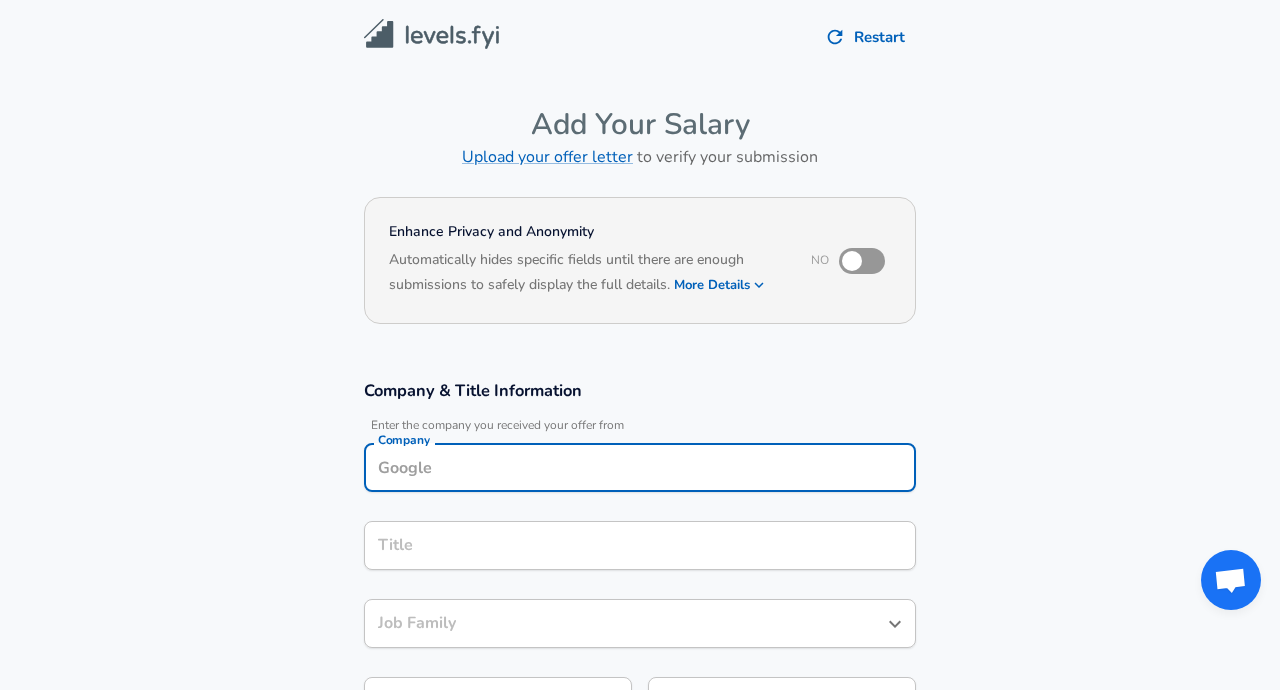 scroll, scrollTop: 20, scrollLeft: 0, axis: vertical 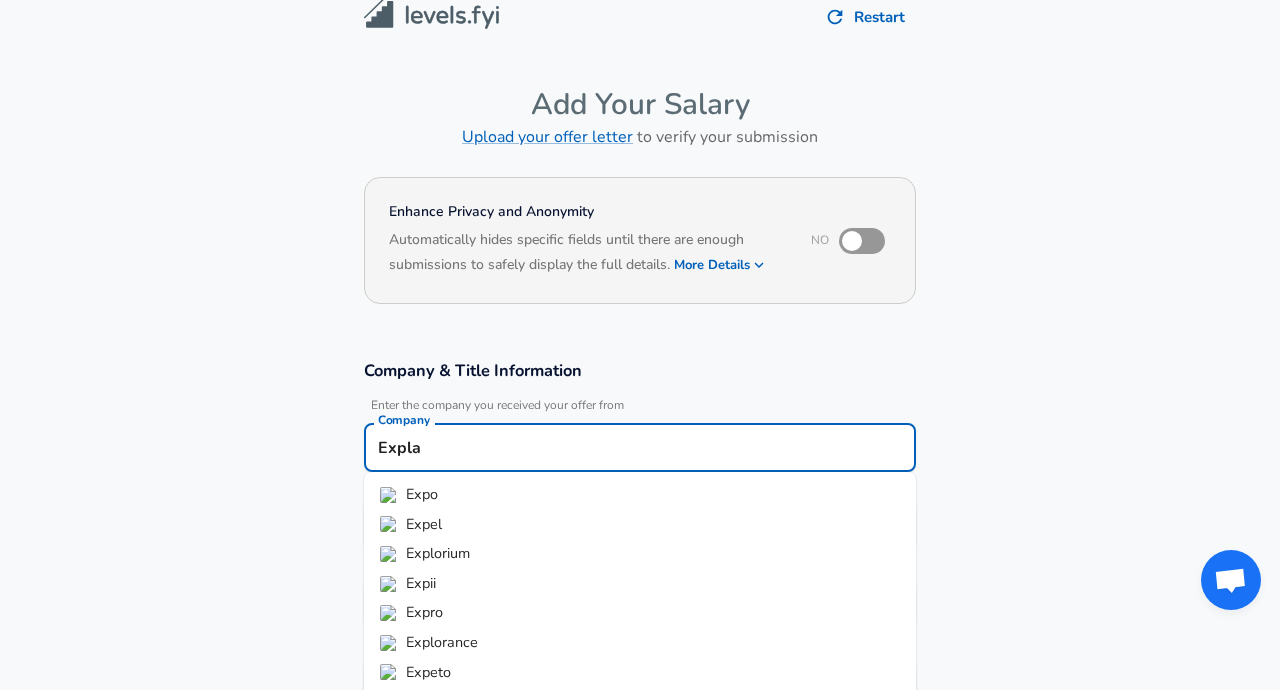 type on "Expla" 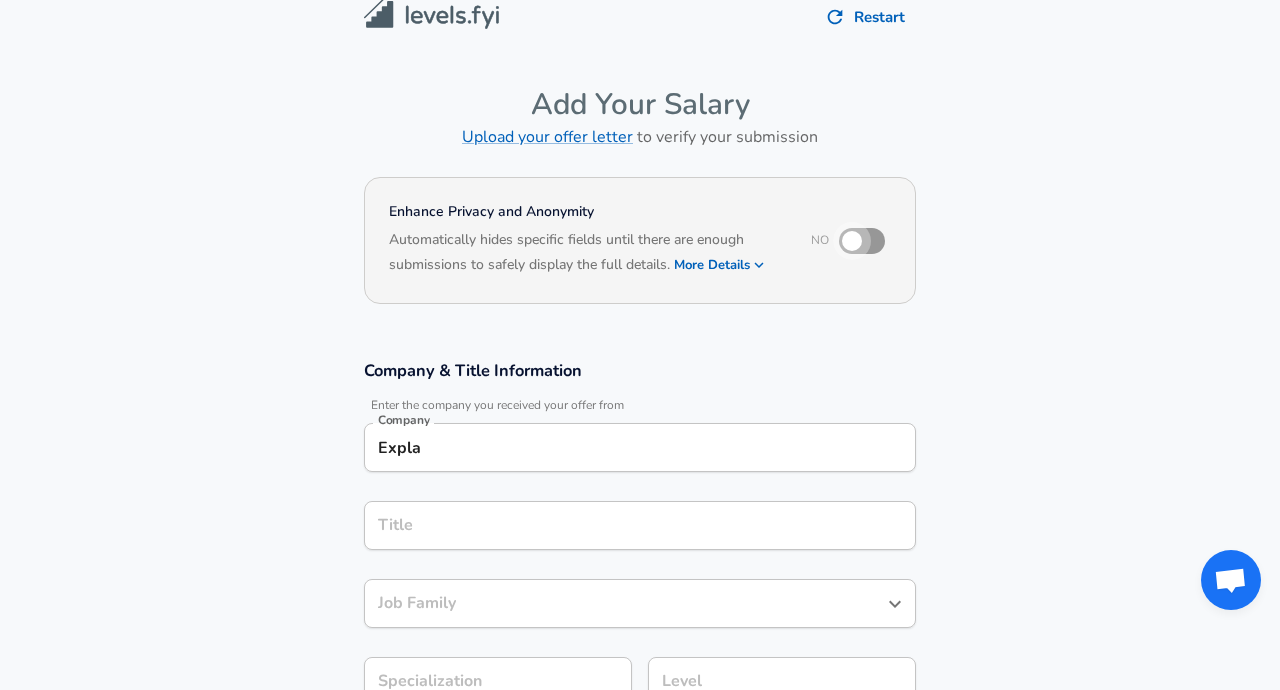 click at bounding box center [852, 241] 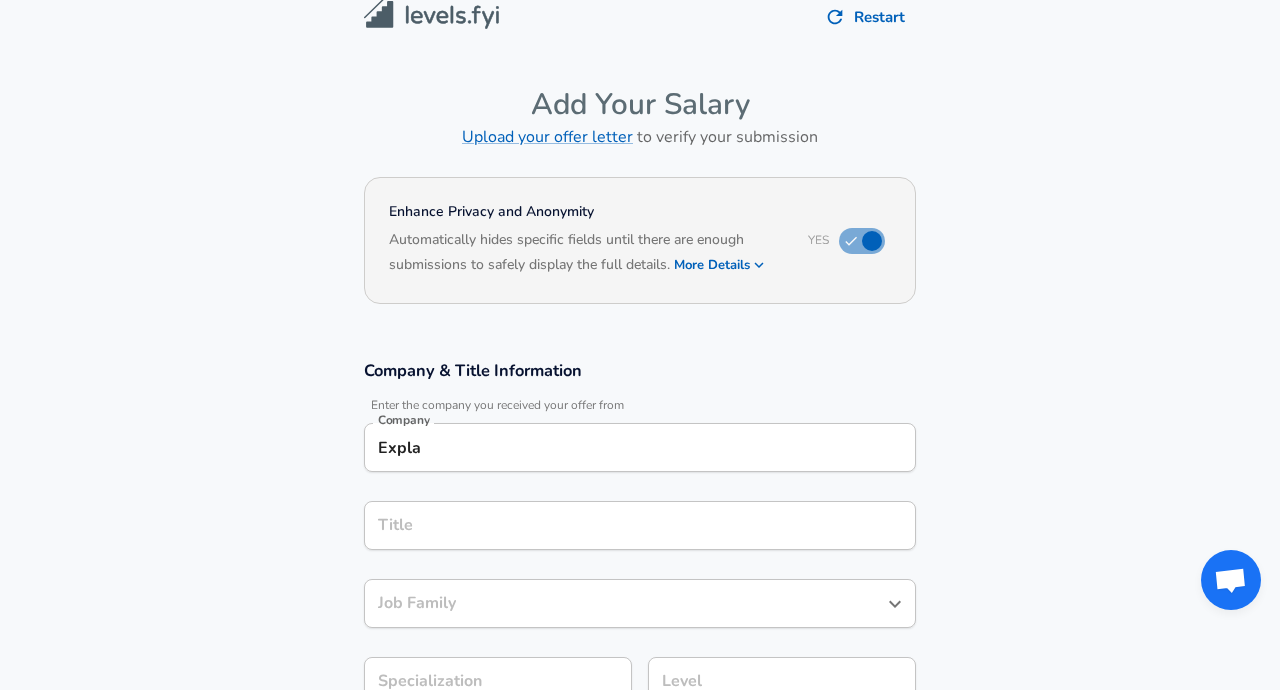 click on "Expla" at bounding box center (640, 447) 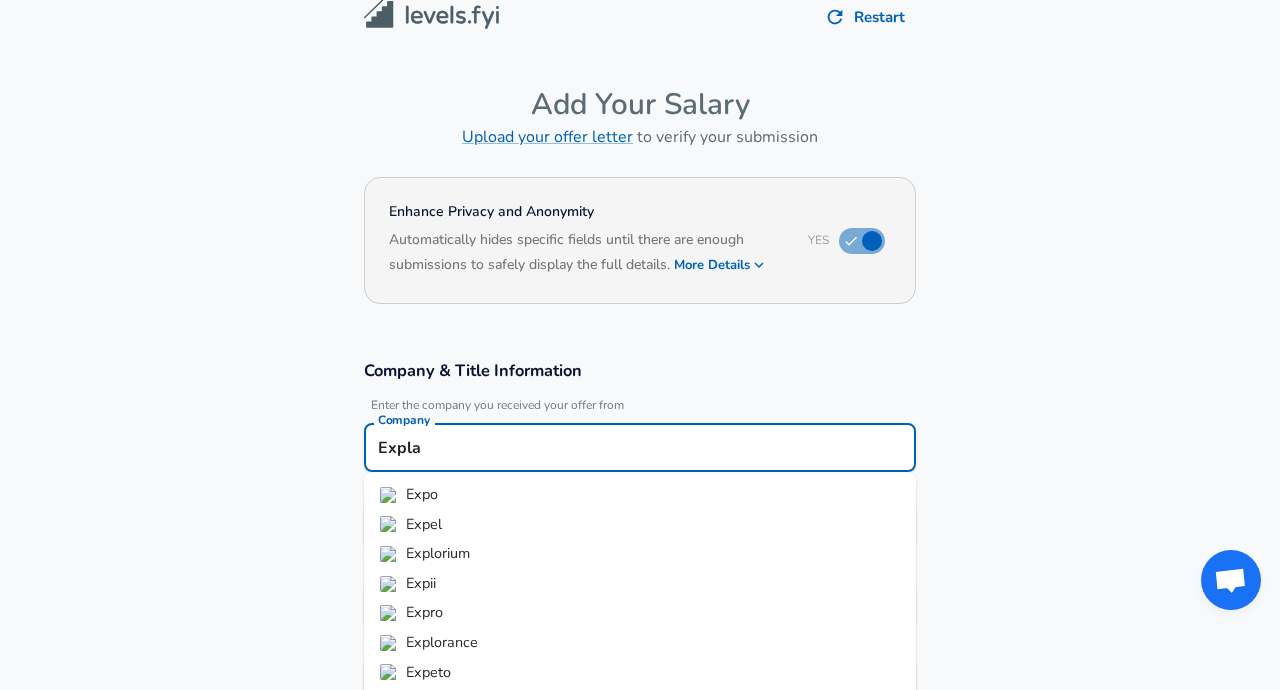 scroll, scrollTop: 58, scrollLeft: 0, axis: vertical 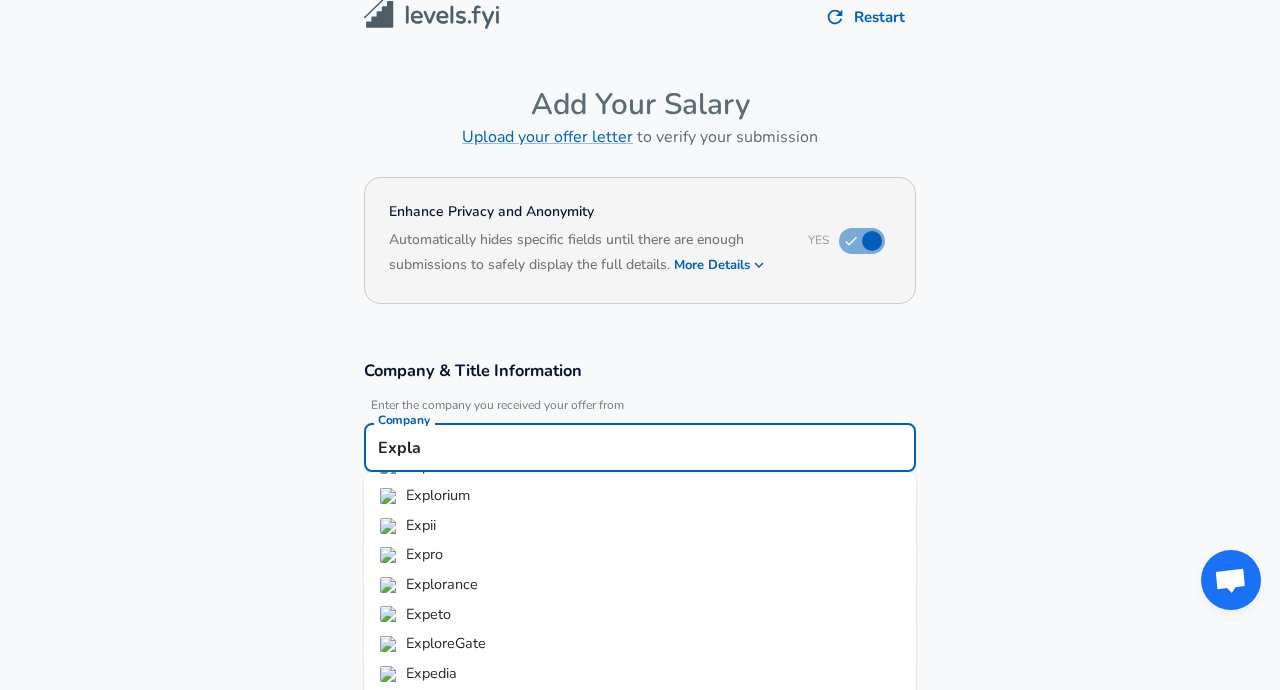 click on "Expla" at bounding box center [640, 447] 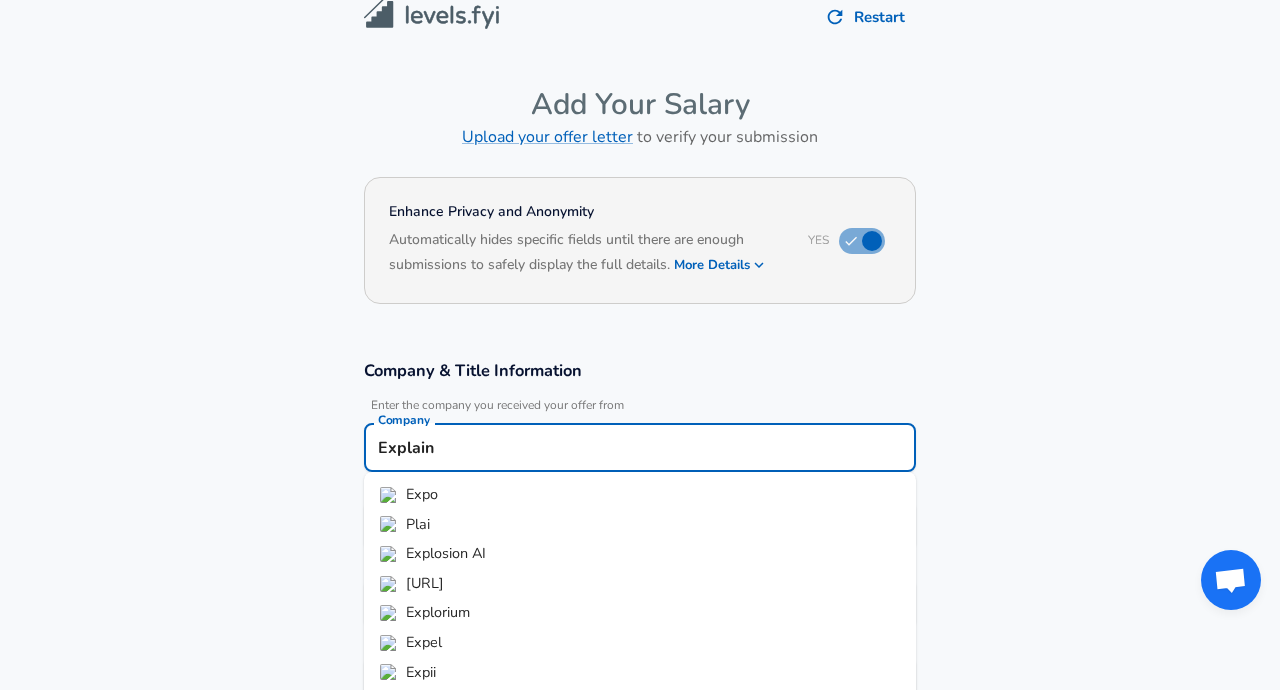 scroll, scrollTop: 0, scrollLeft: 0, axis: both 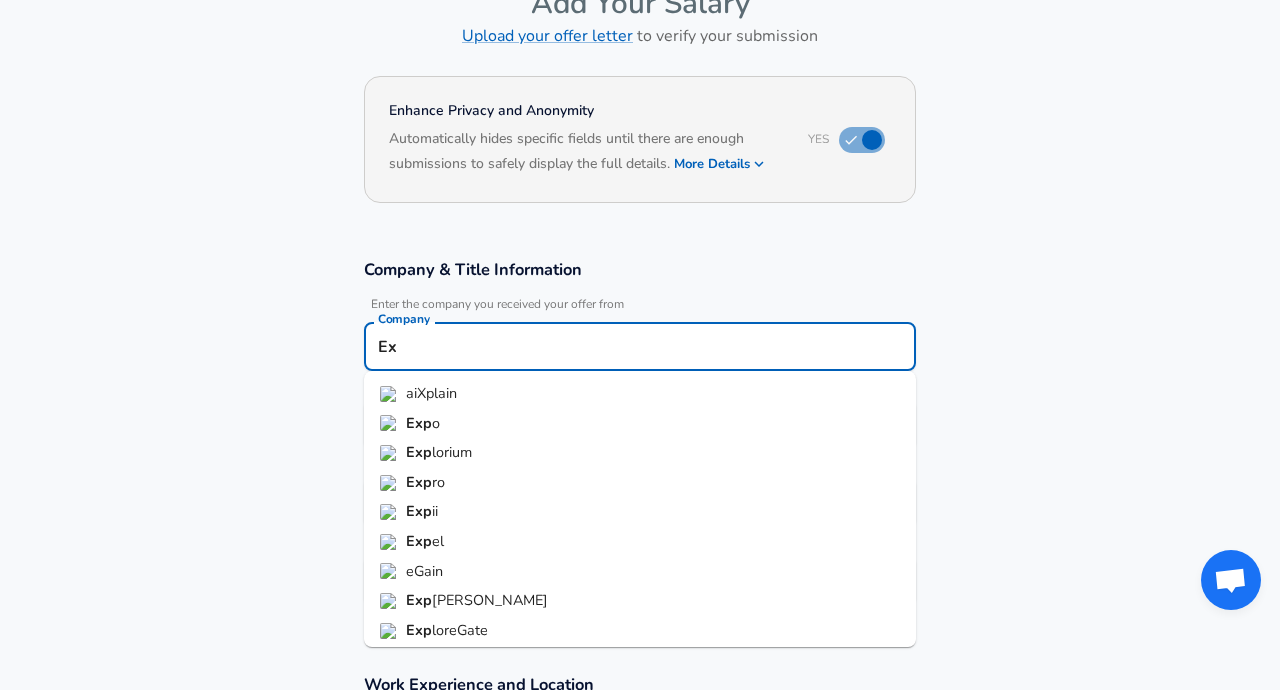 type on "E" 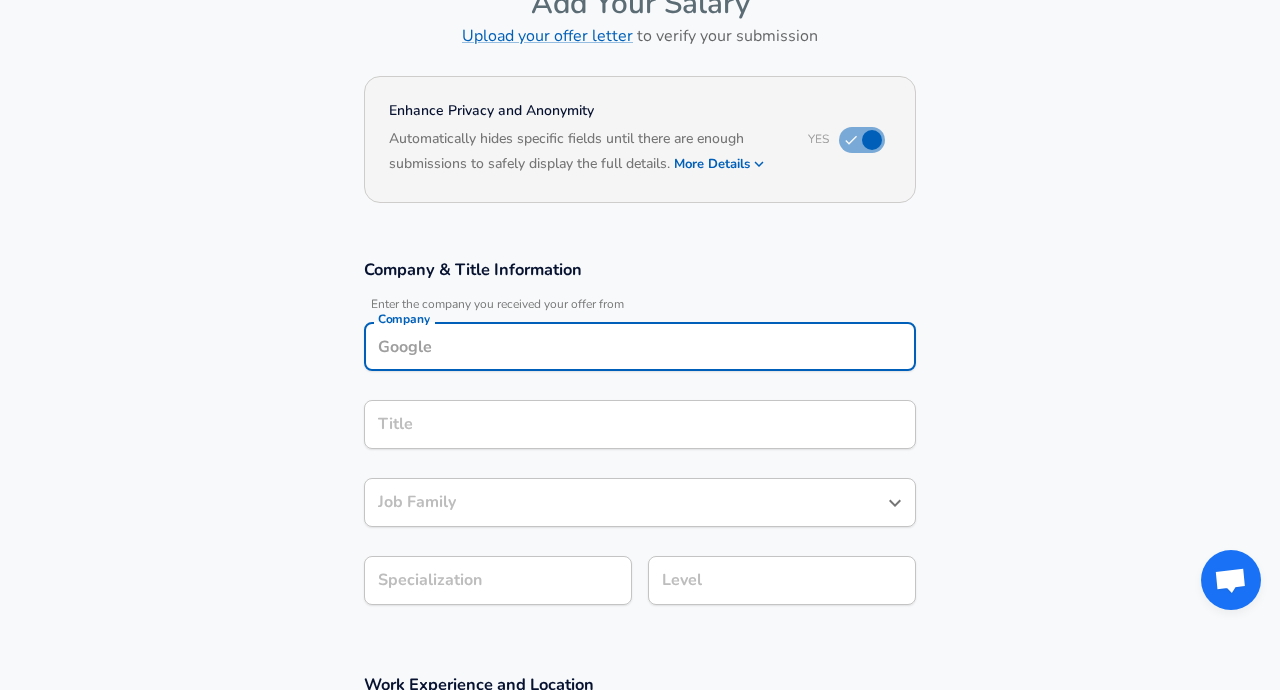 type on "E" 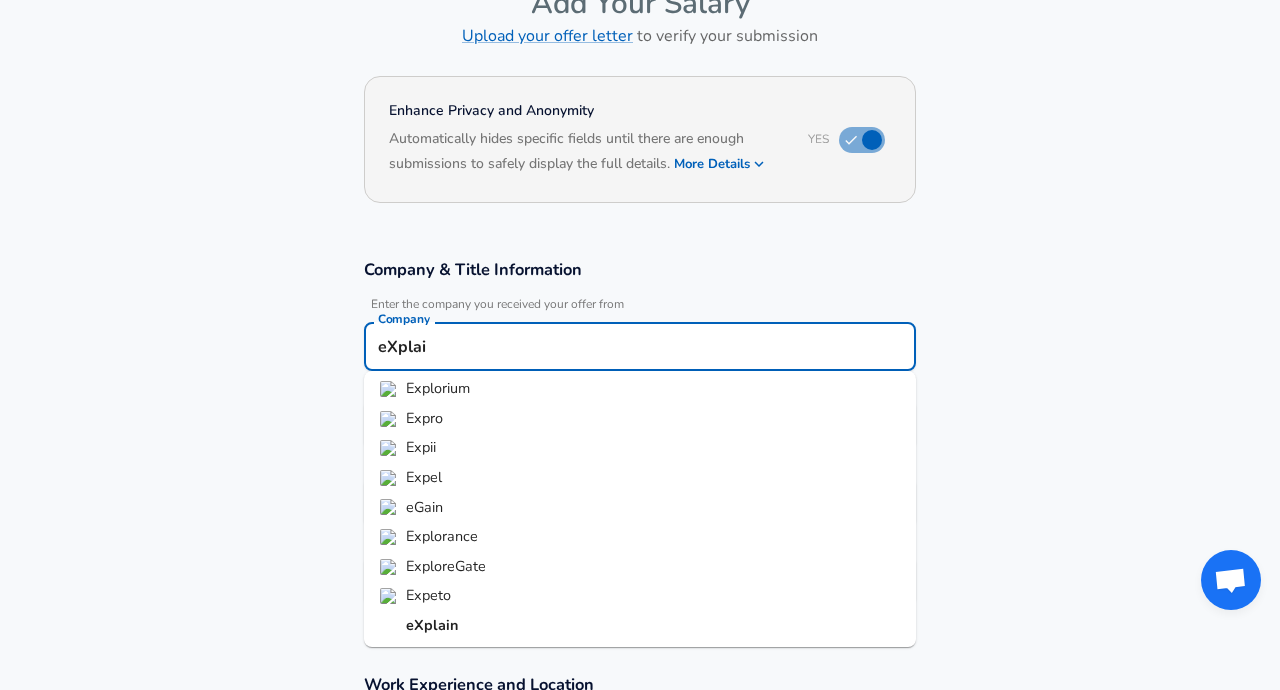 scroll, scrollTop: 0, scrollLeft: 0, axis: both 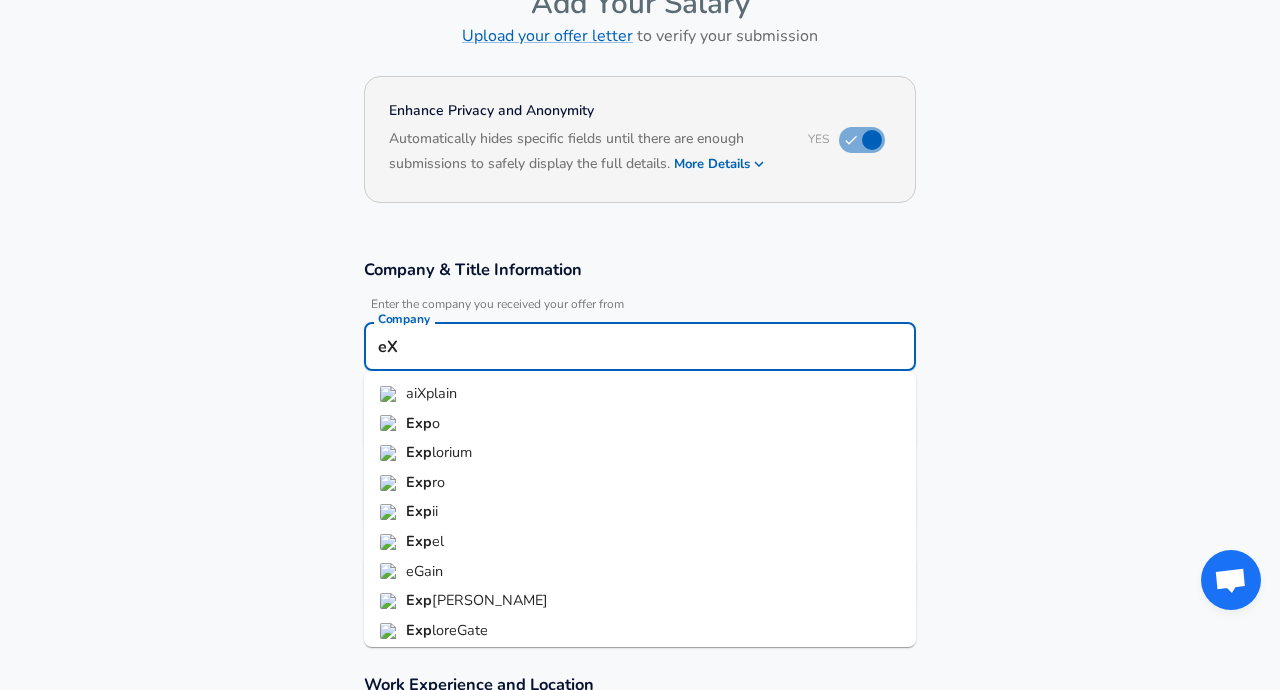 type on "e" 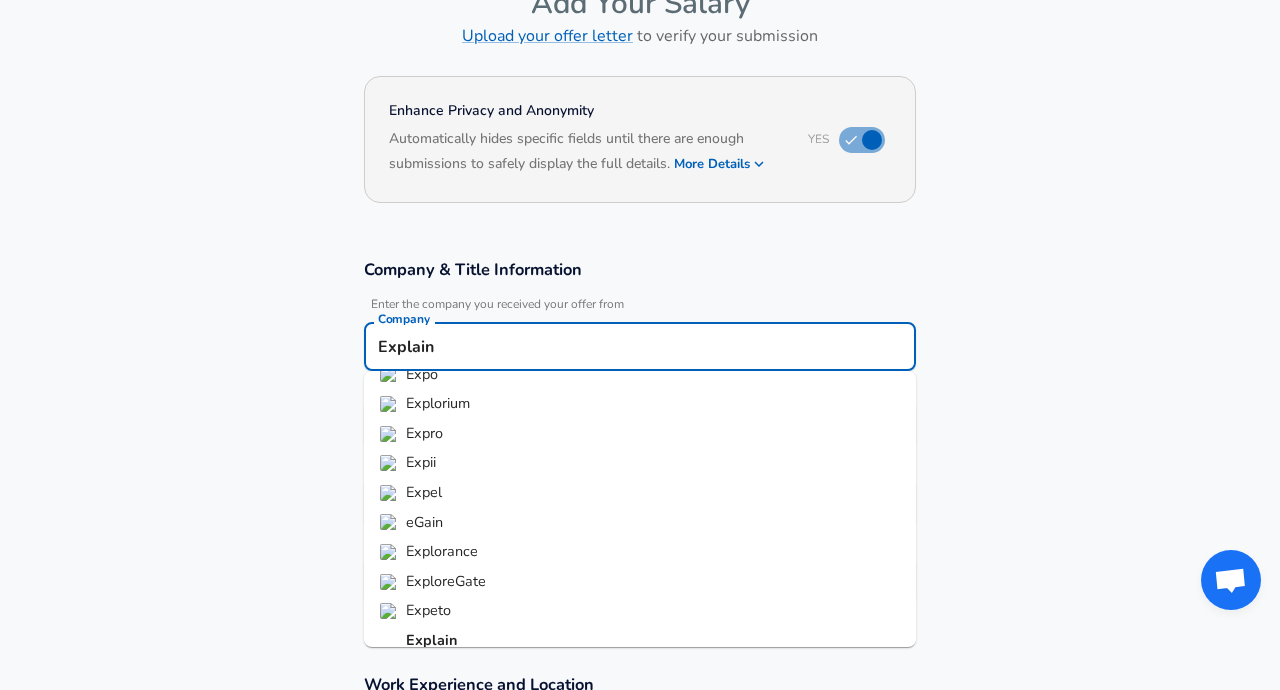 scroll, scrollTop: 66, scrollLeft: 0, axis: vertical 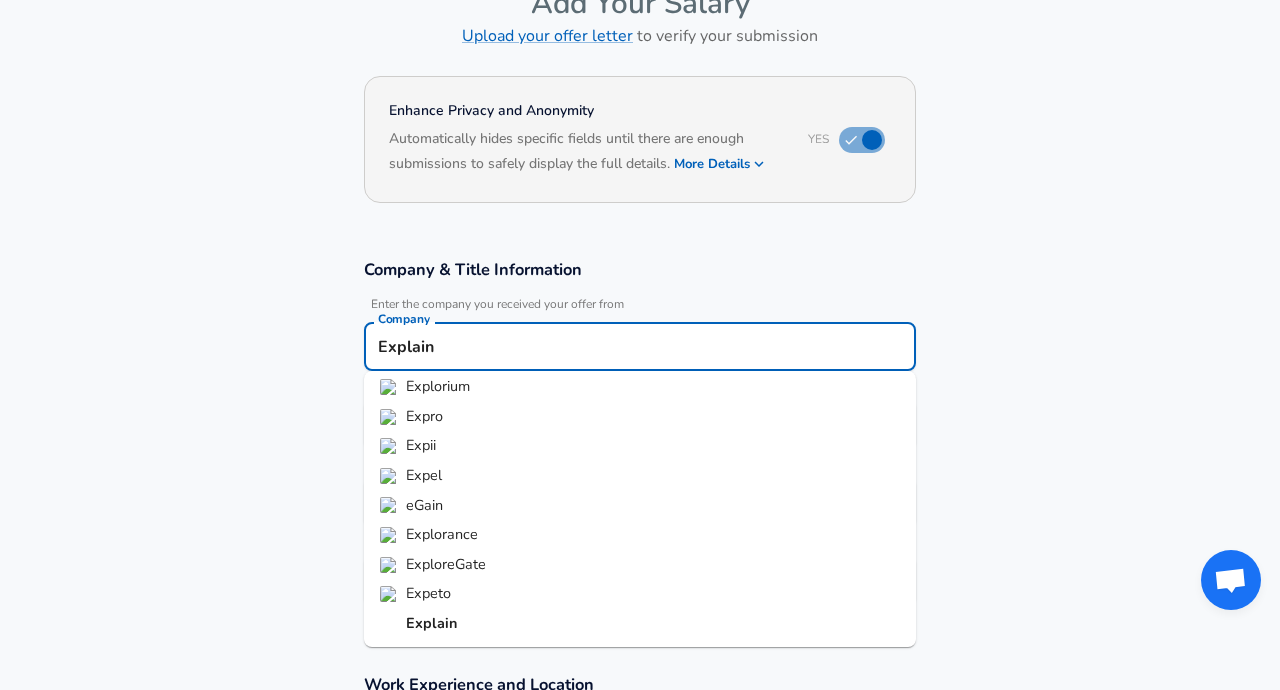 click on "Explain" at bounding box center [640, 624] 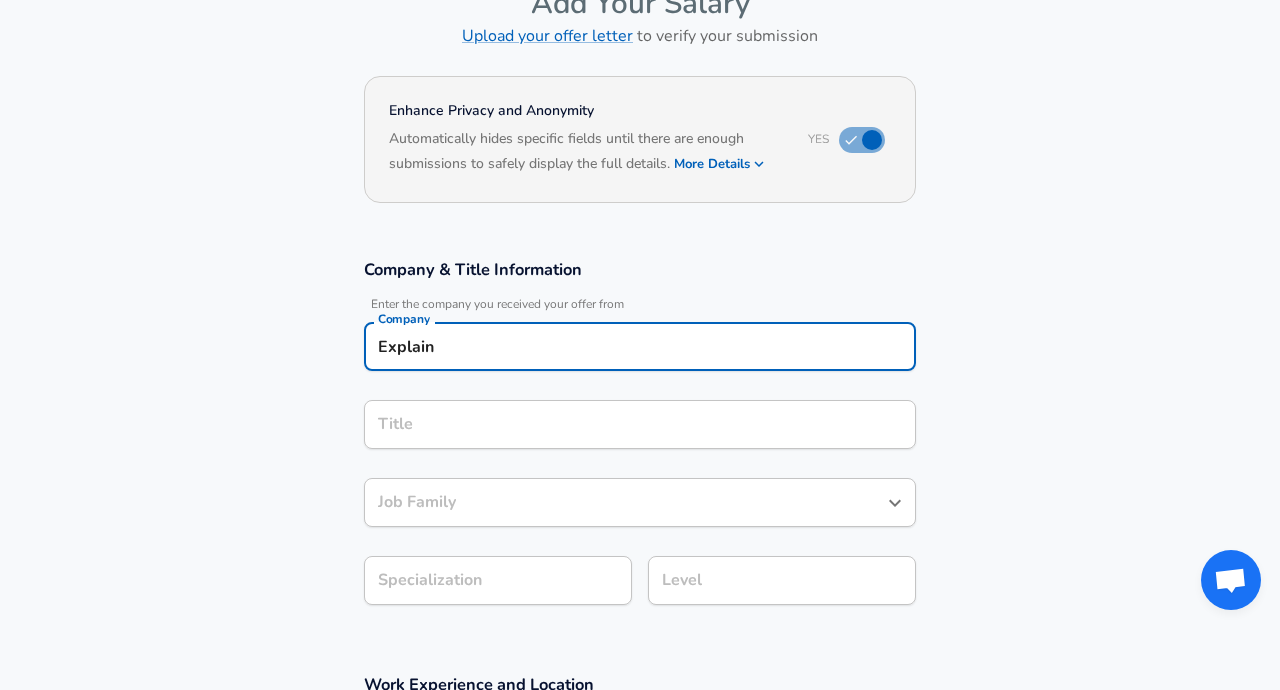 type on "Explain" 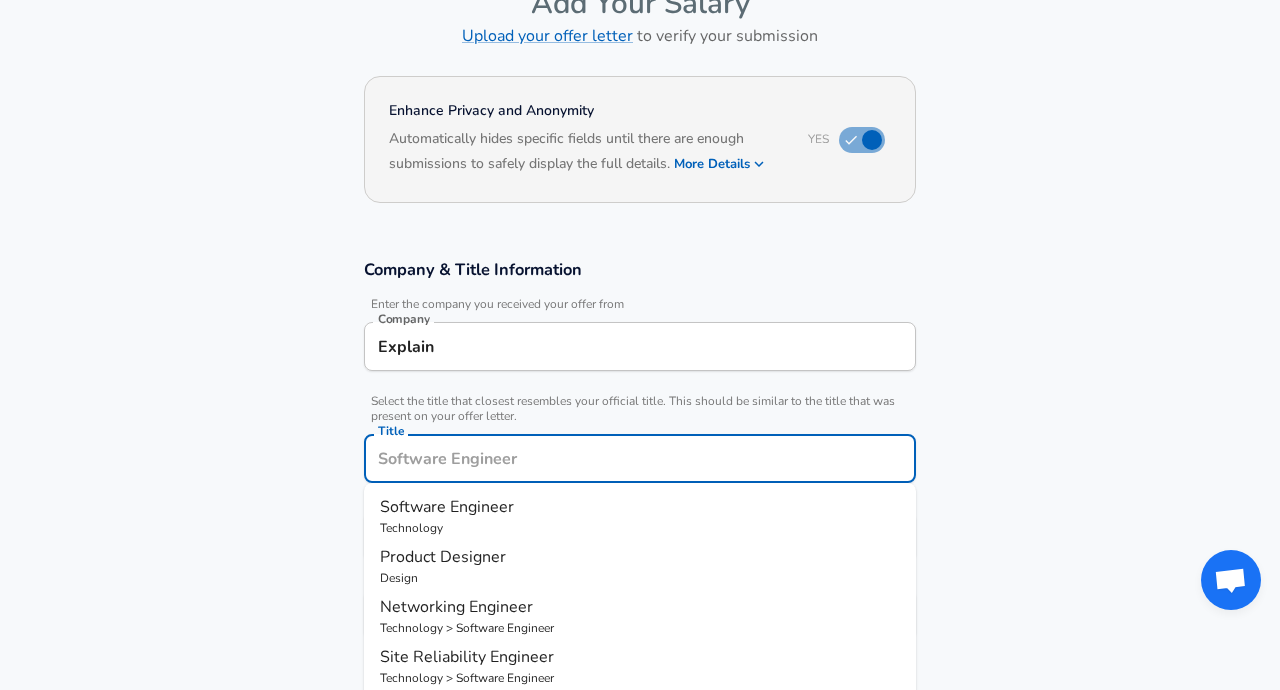 scroll, scrollTop: 161, scrollLeft: 0, axis: vertical 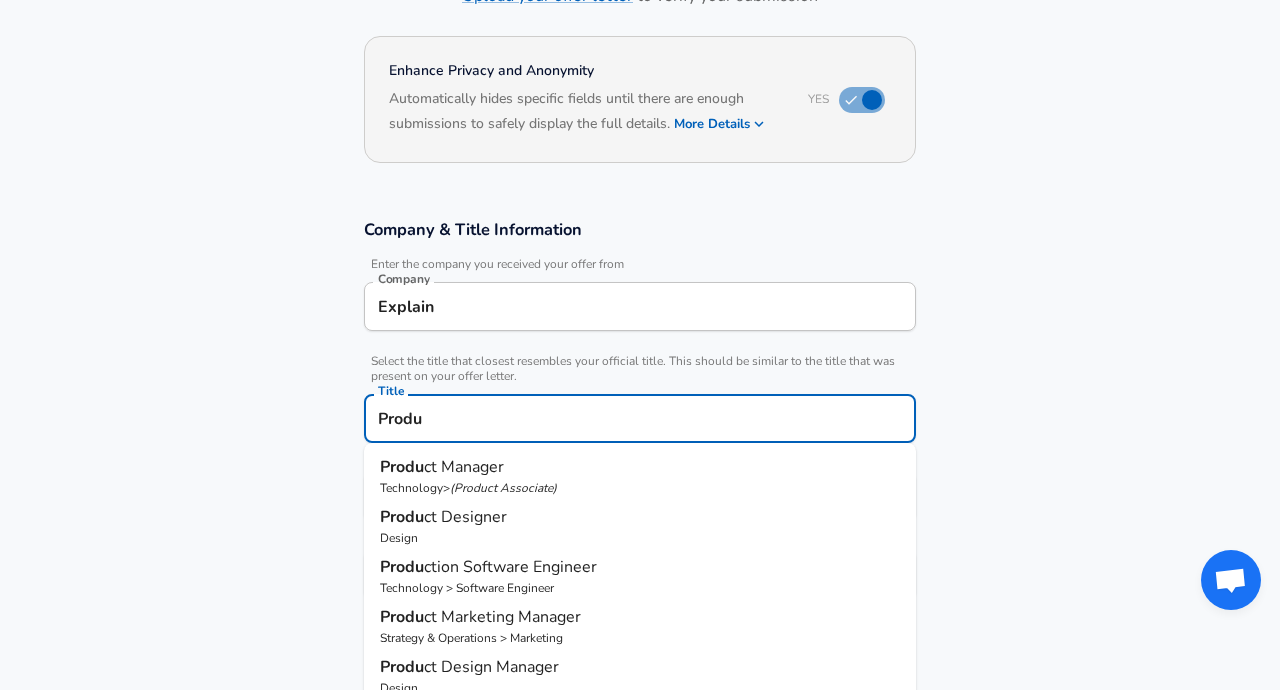 click on "ct Manager" at bounding box center [464, 467] 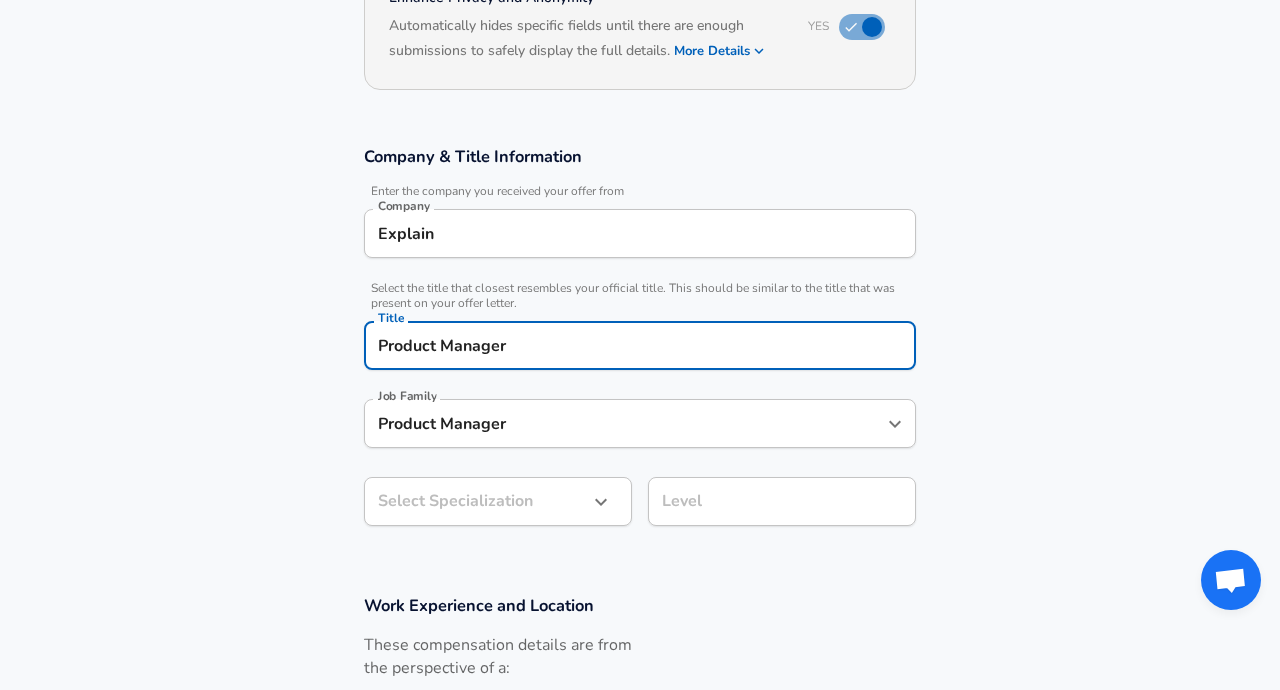 type on "Product Manager" 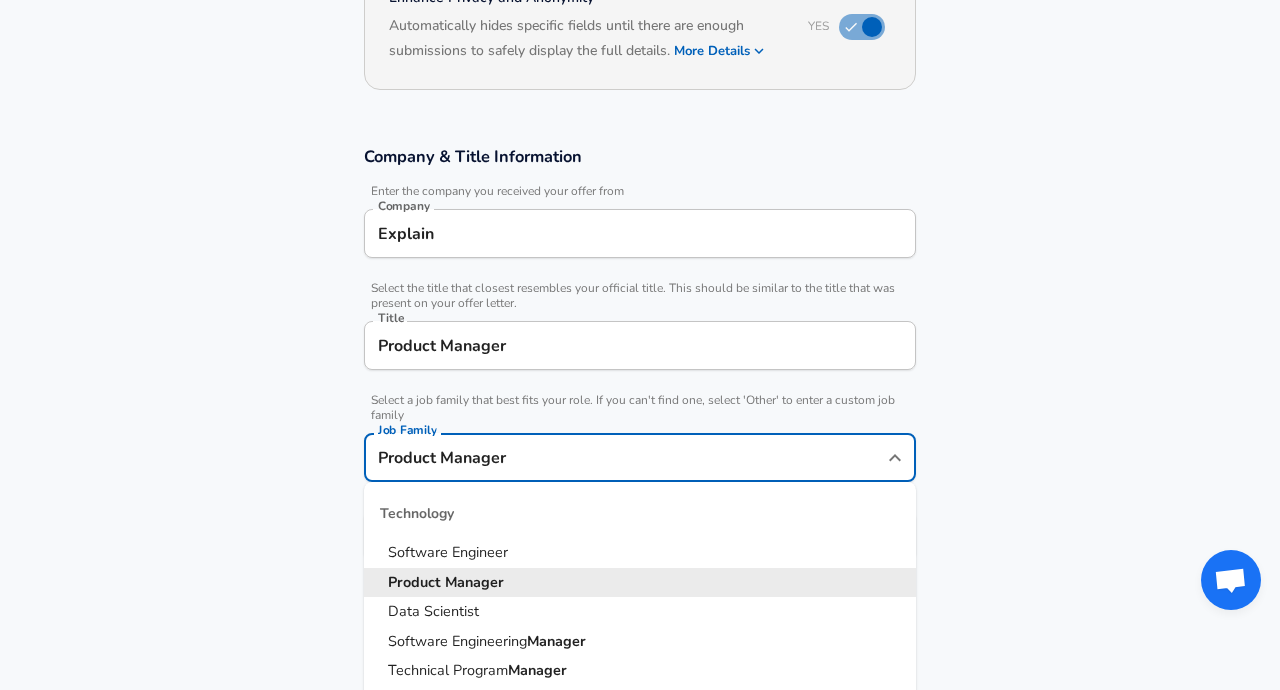 scroll, scrollTop: 274, scrollLeft: 0, axis: vertical 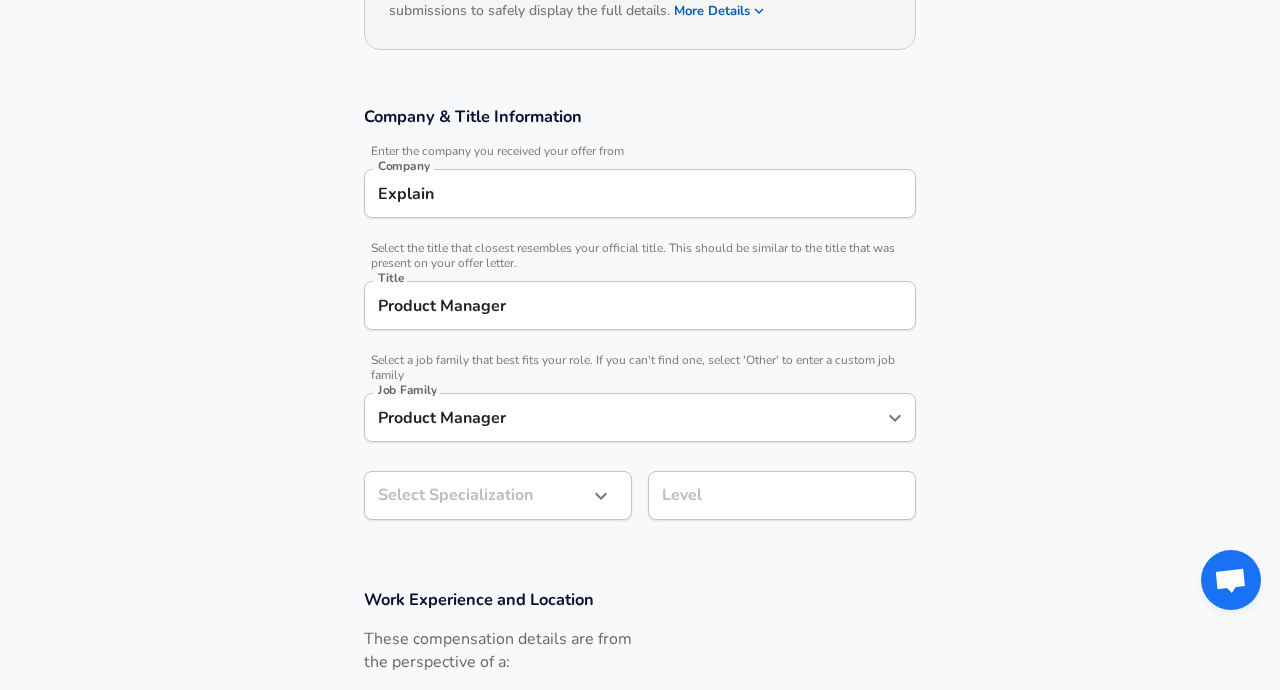 click on "Company & Title Information   Enter the company you received your offer from Company Explain Company   Select the title that closest resembles your official title. This should be similar to the title that was present on your offer letter. Title Product Manager Title   Select a job family that best fits your role. If you can't find one, select 'Other' to enter a custom job family Job Family Product Manager Job Family Select Specialization ​ Select Specialization Level Level" at bounding box center [640, 323] 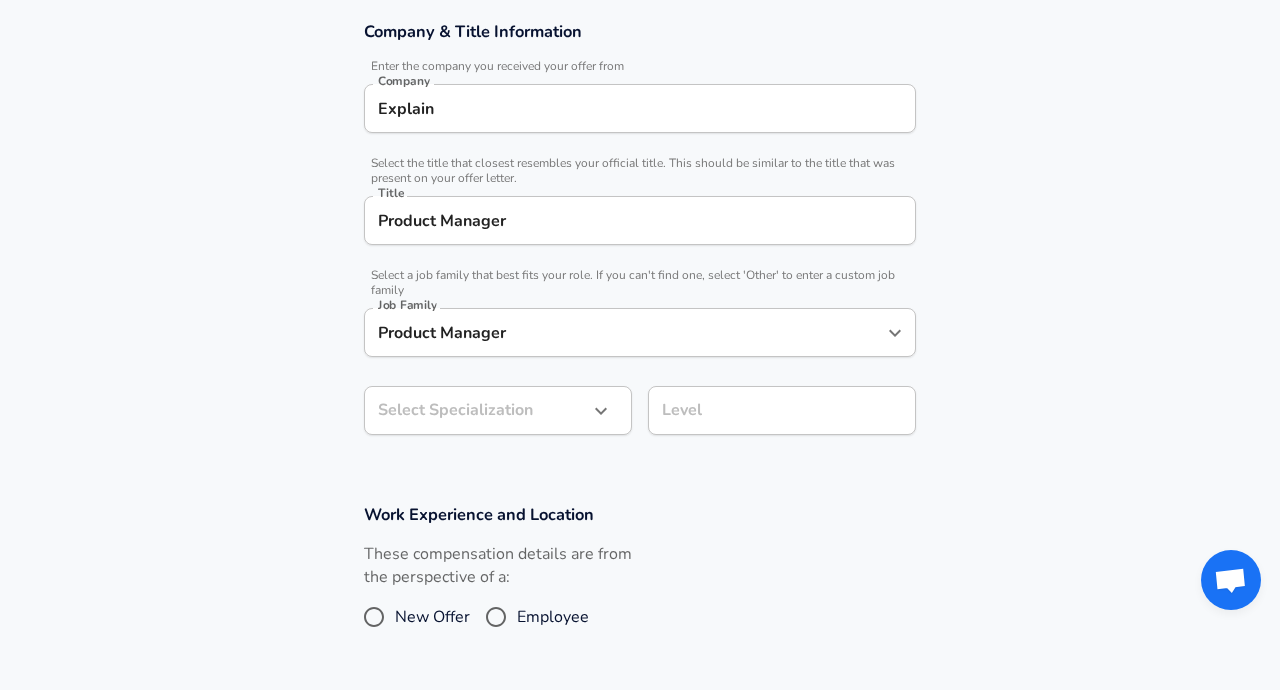 scroll, scrollTop: 357, scrollLeft: 0, axis: vertical 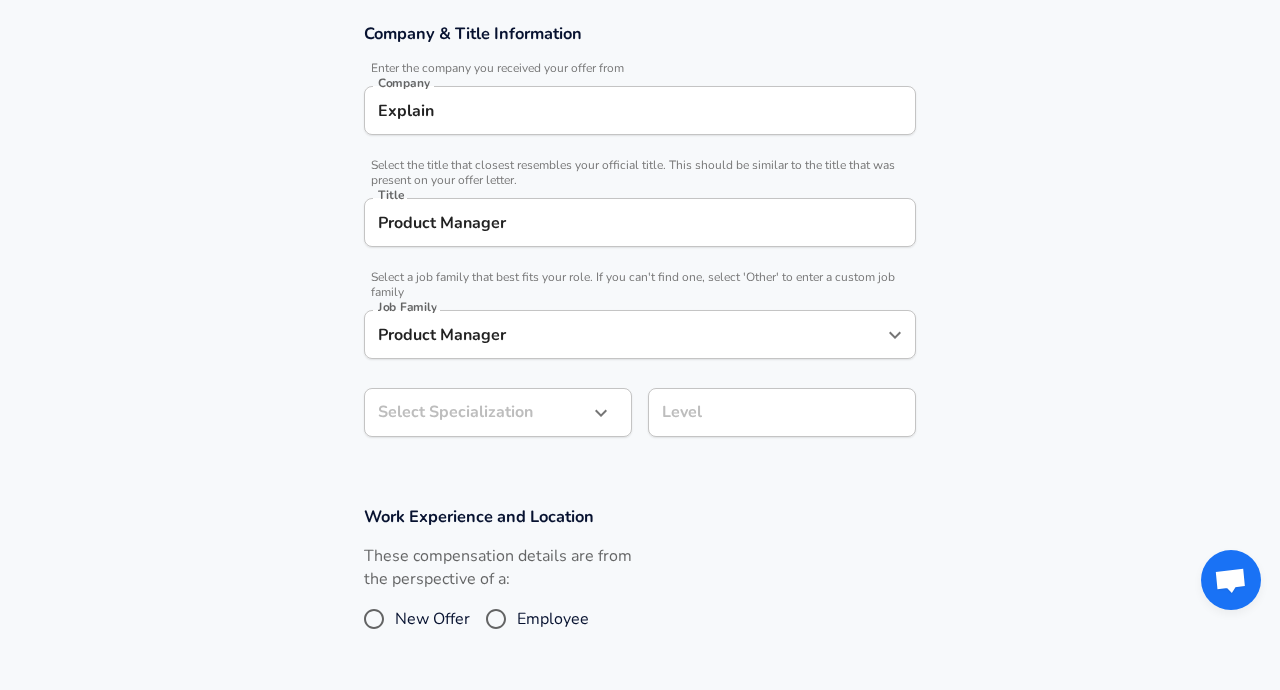 click 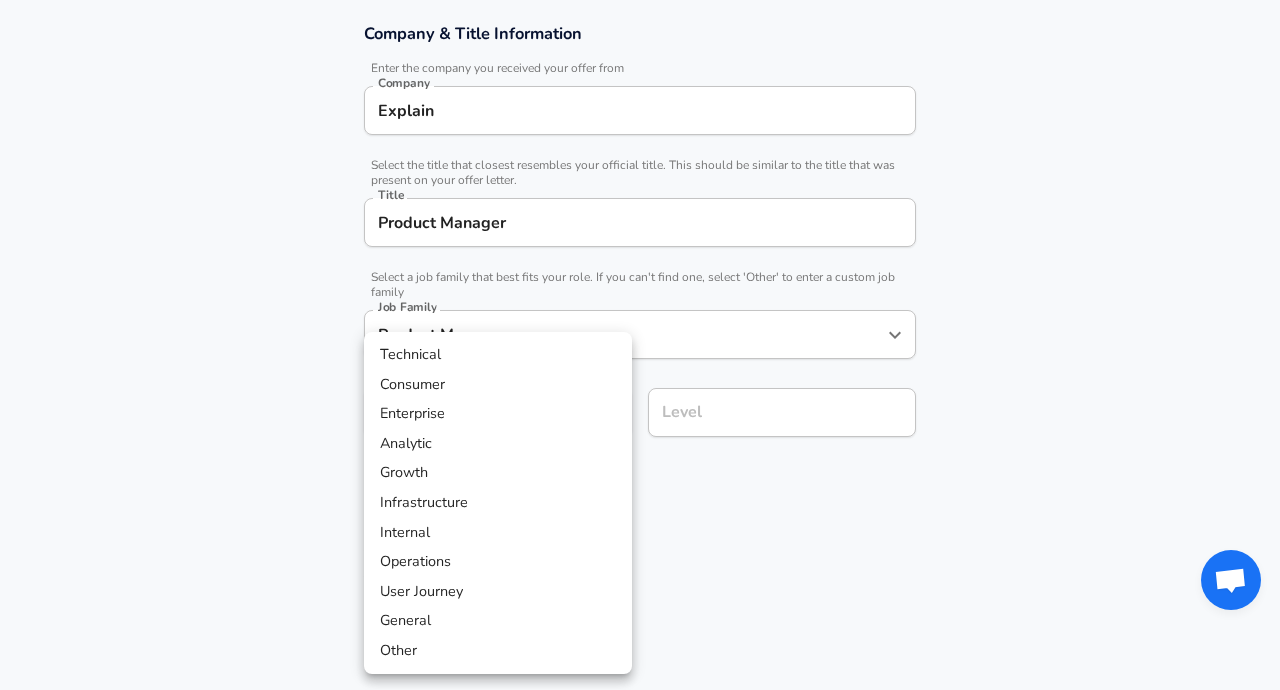 click at bounding box center (640, 345) 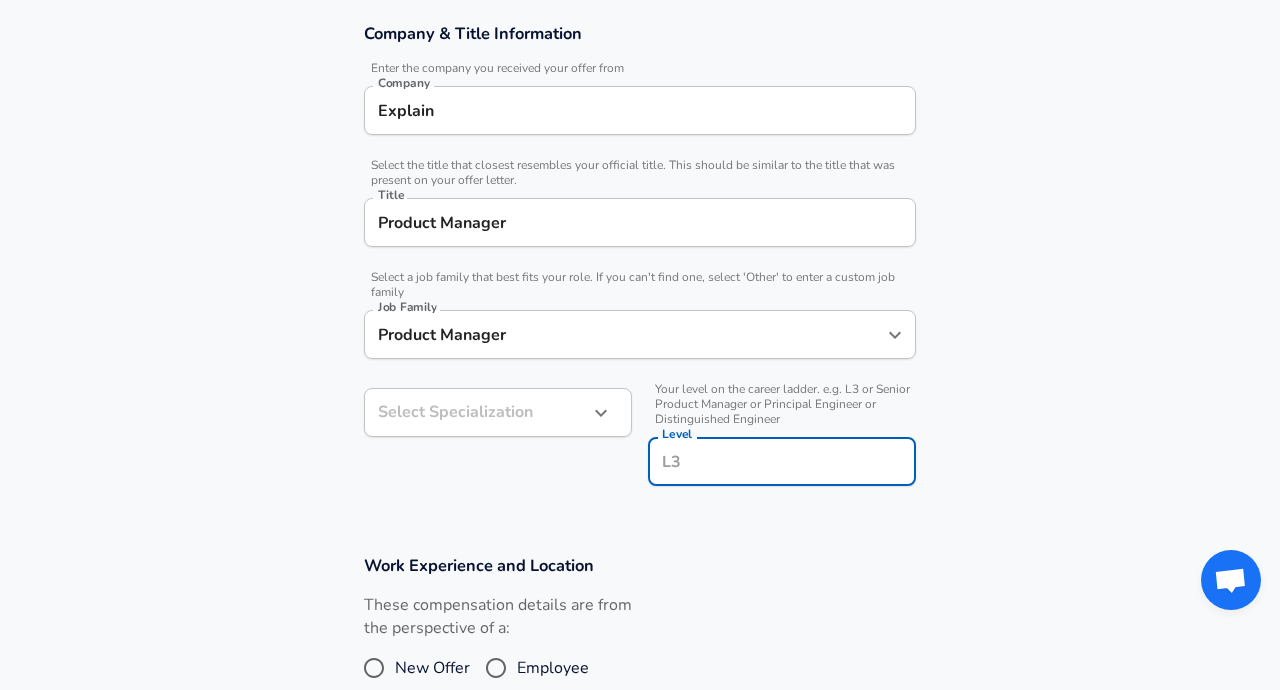 click on "Level" at bounding box center (782, 461) 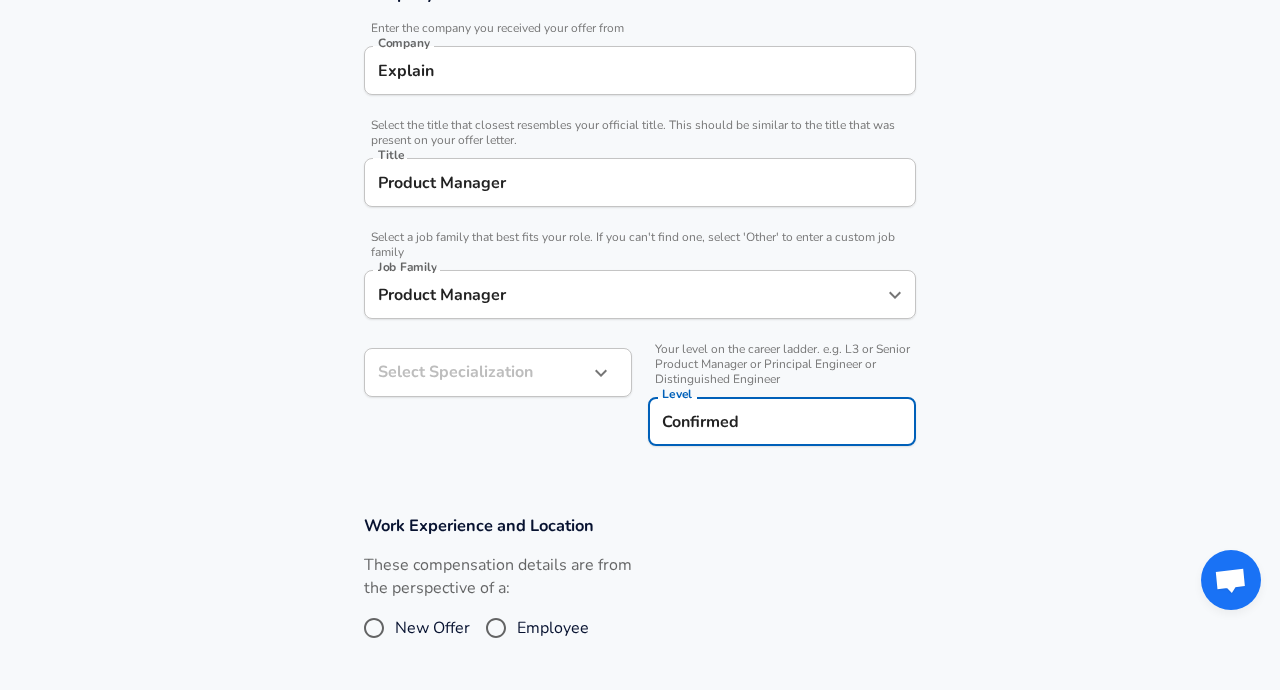 type on "Confirmed" 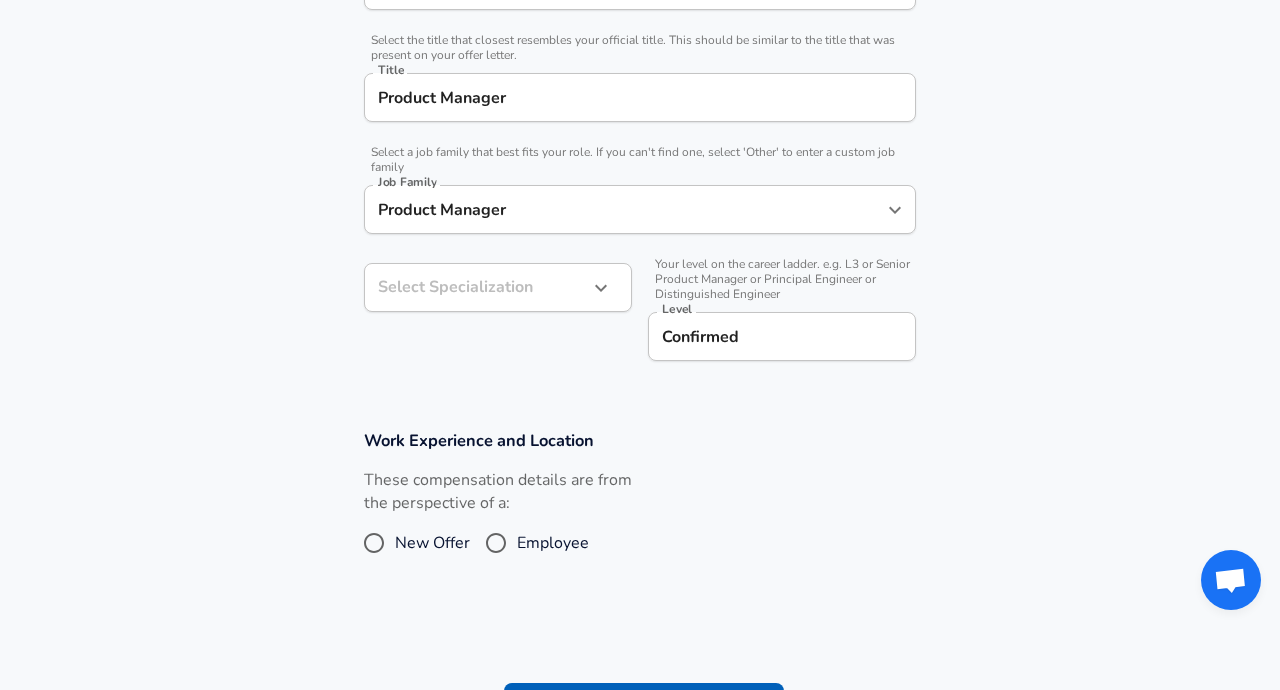 scroll, scrollTop: 481, scrollLeft: 0, axis: vertical 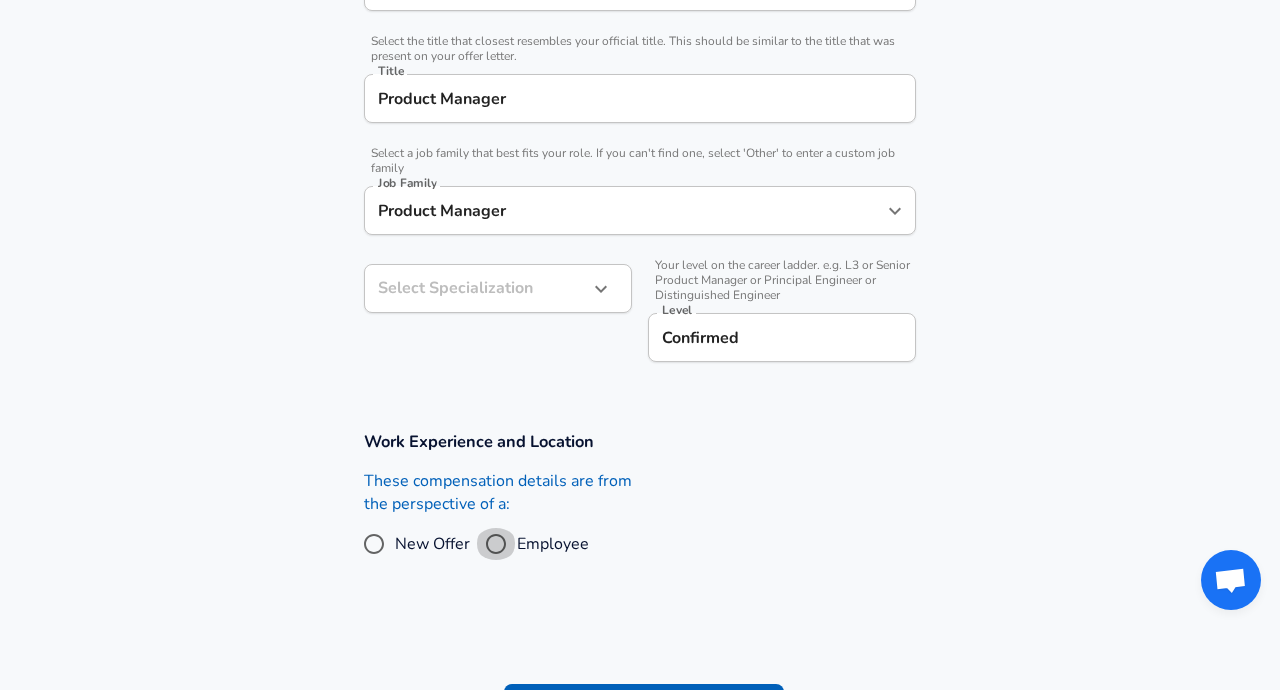 click on "Employee" at bounding box center [496, 544] 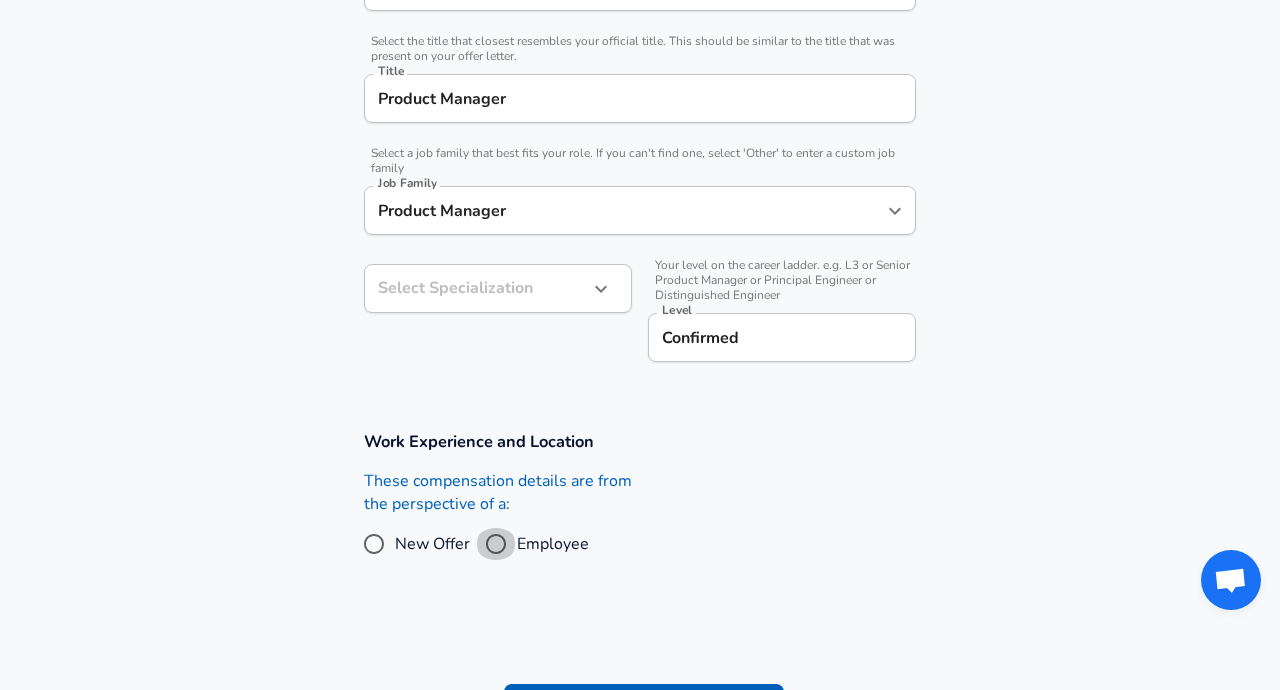 radio on "true" 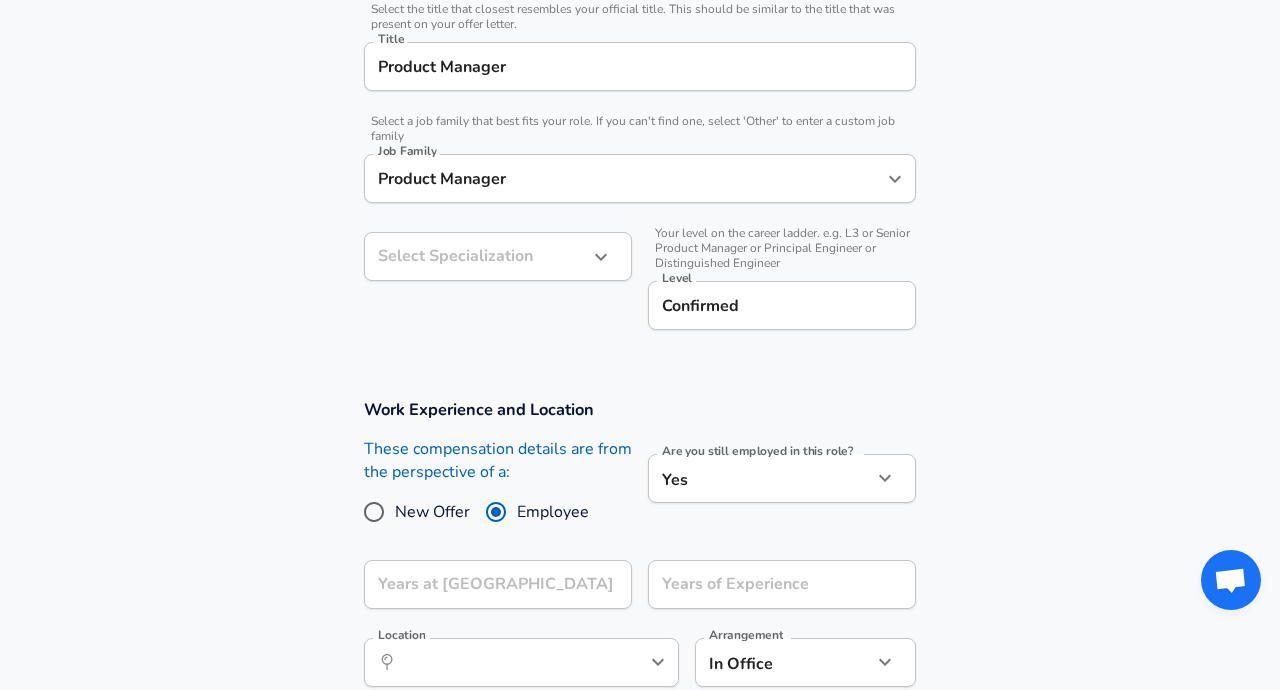 scroll, scrollTop: 514, scrollLeft: 0, axis: vertical 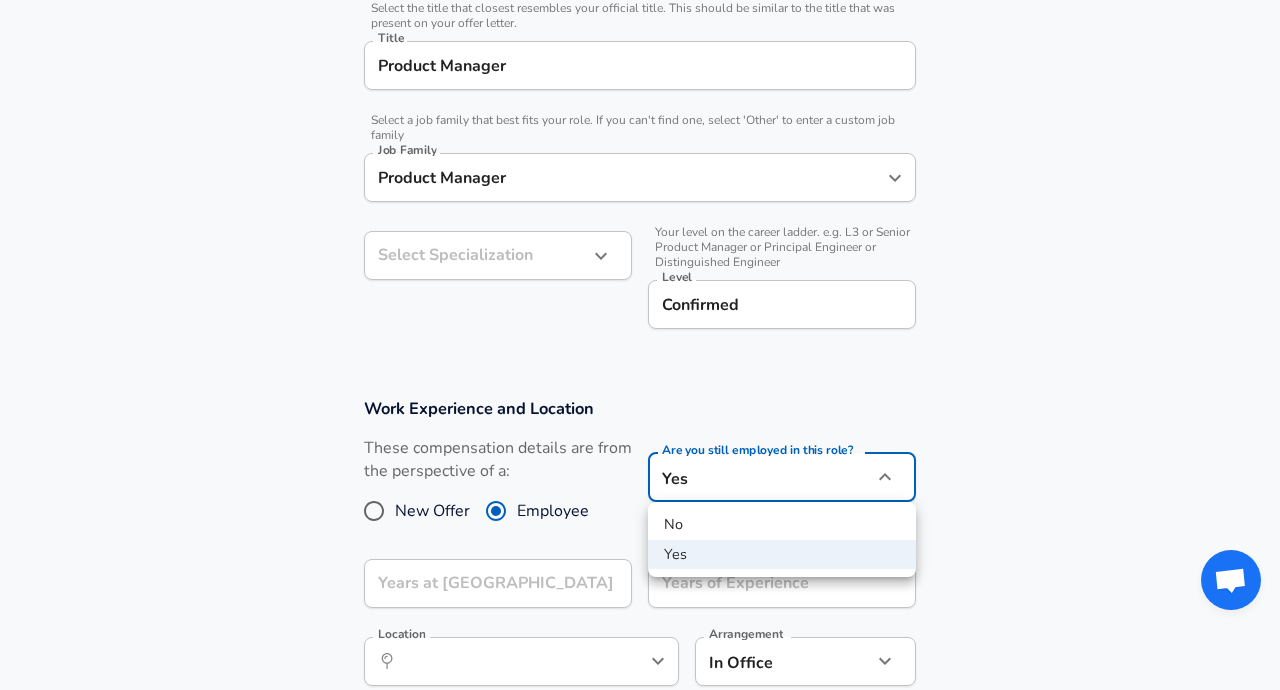 click on "We value your privacy We use cookies to enhance your browsing experience, serve personalized ads or content, and analyze our traffic. By clicking "Accept All", you consent to our use of cookies. Customize    Accept All   Customize Consent Preferences   We use cookies to help you navigate efficiently and perform certain functions. You will find detailed information about all cookies under each consent category below. The cookies that are categorized as "Necessary" are stored on your browser as they are essential for enabling the basic functionalities of the site. ...  Show more Necessary Always Active Necessary cookies are required to enable the basic features of this site, such as providing secure log-in or adjusting your consent preferences. These cookies do not store any personally identifiable data. Cookie _GRECAPTCHA Duration 5 months 27 days Description Google Recaptcha service sets this cookie to identify bots to protect the website against malicious spam attacks. Cookie __stripe_mid Duration 1 year MR" at bounding box center [640, -169] 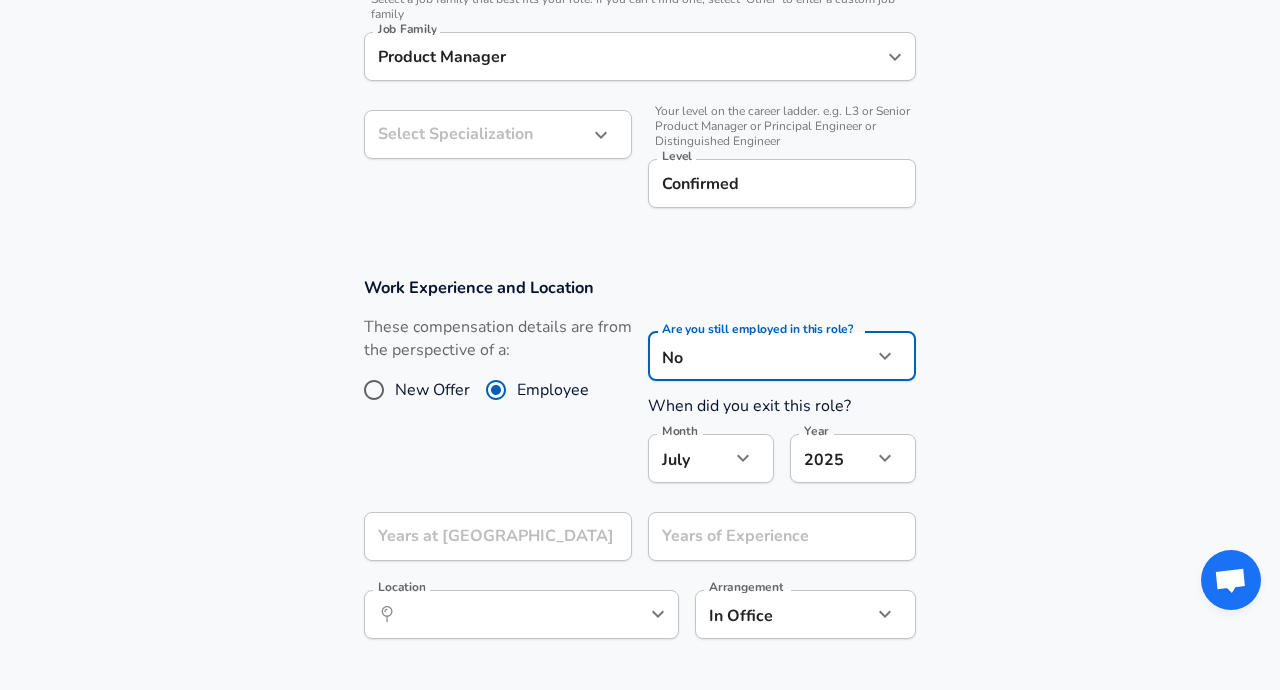 scroll, scrollTop: 691, scrollLeft: 0, axis: vertical 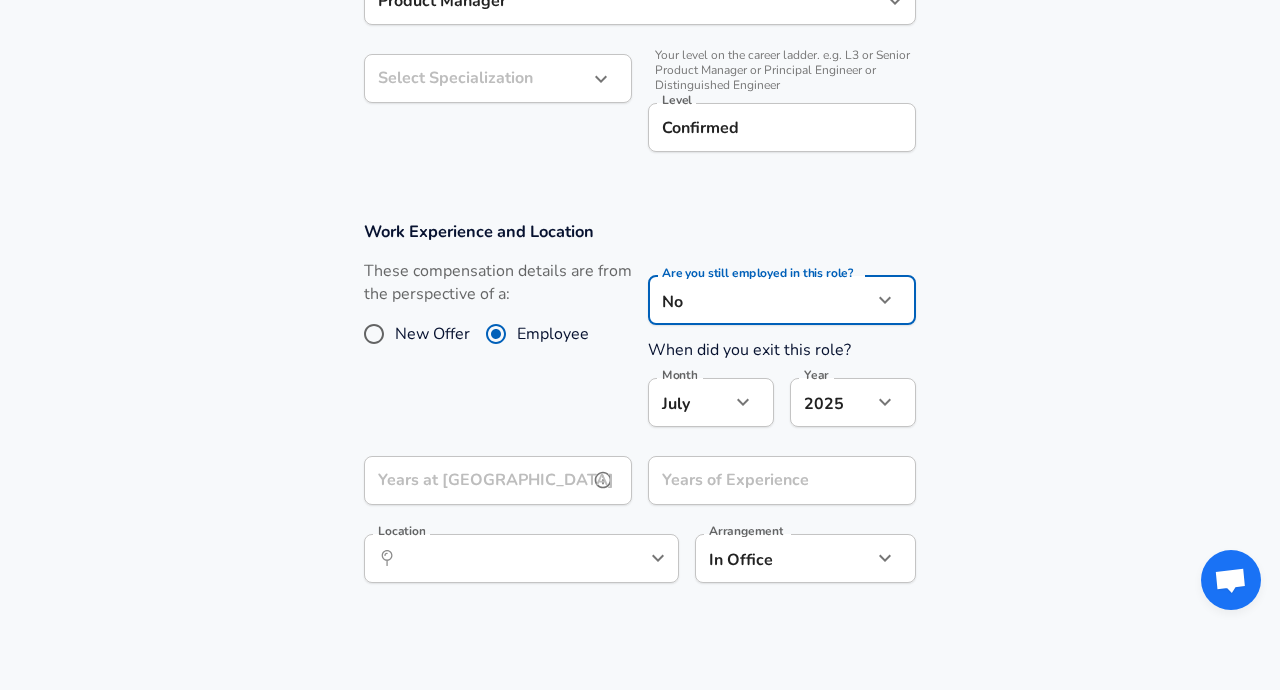 click on "Years at [GEOGRAPHIC_DATA]" at bounding box center (476, 480) 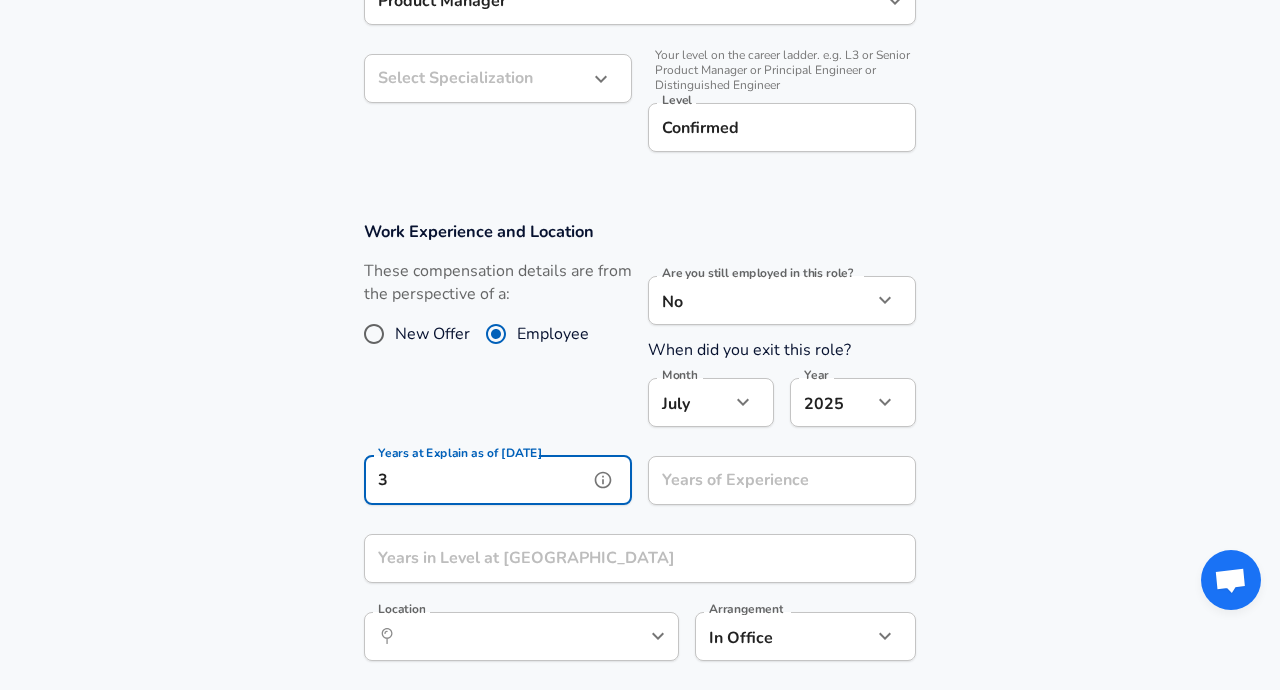 type on "3" 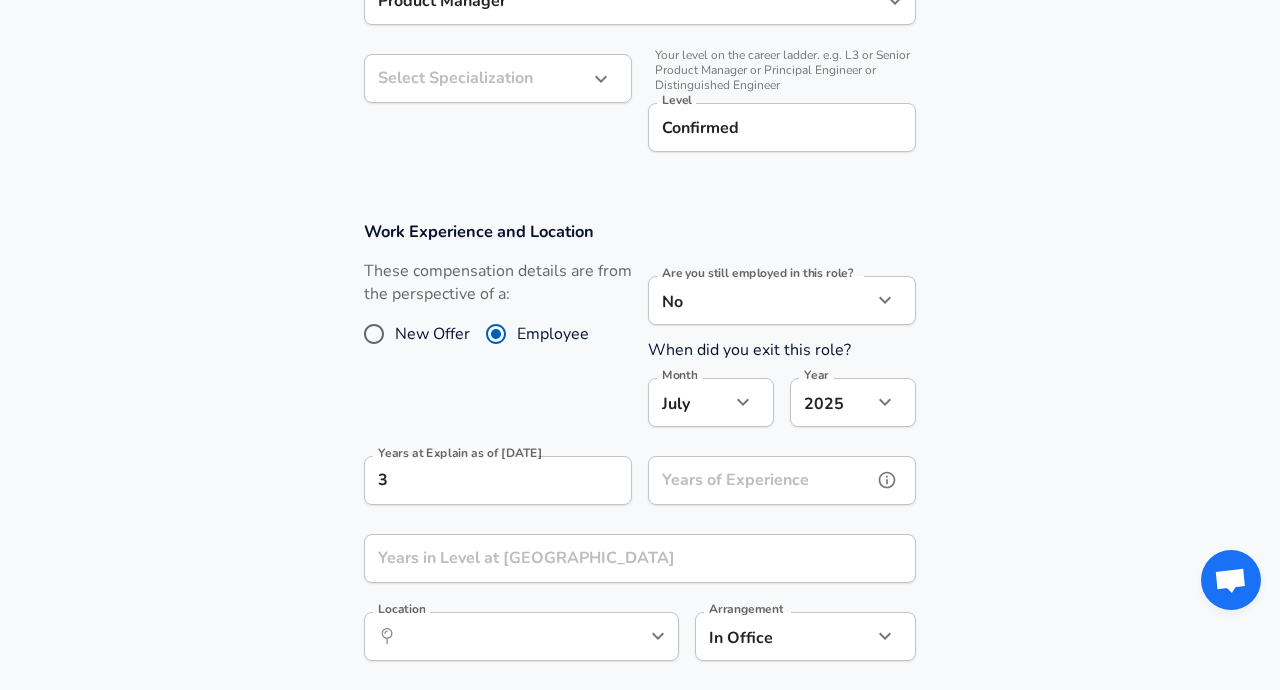 click on "Years of Experience Years of Experience" at bounding box center (782, 483) 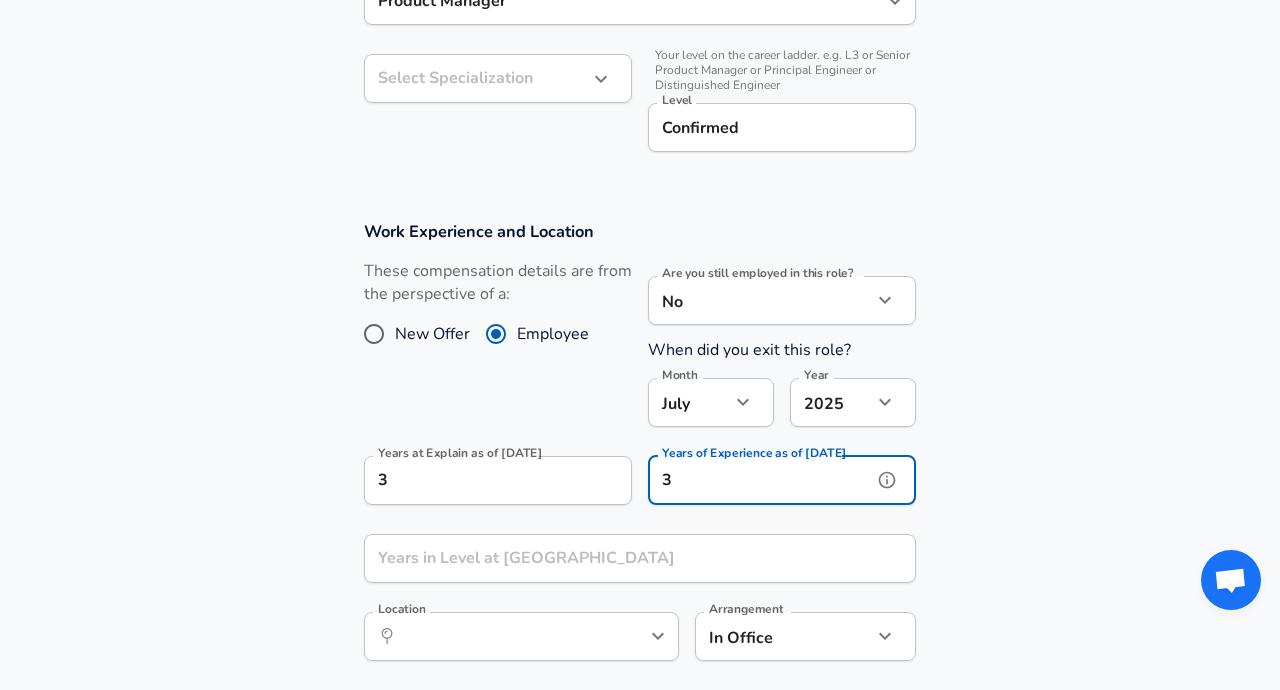 type on "3" 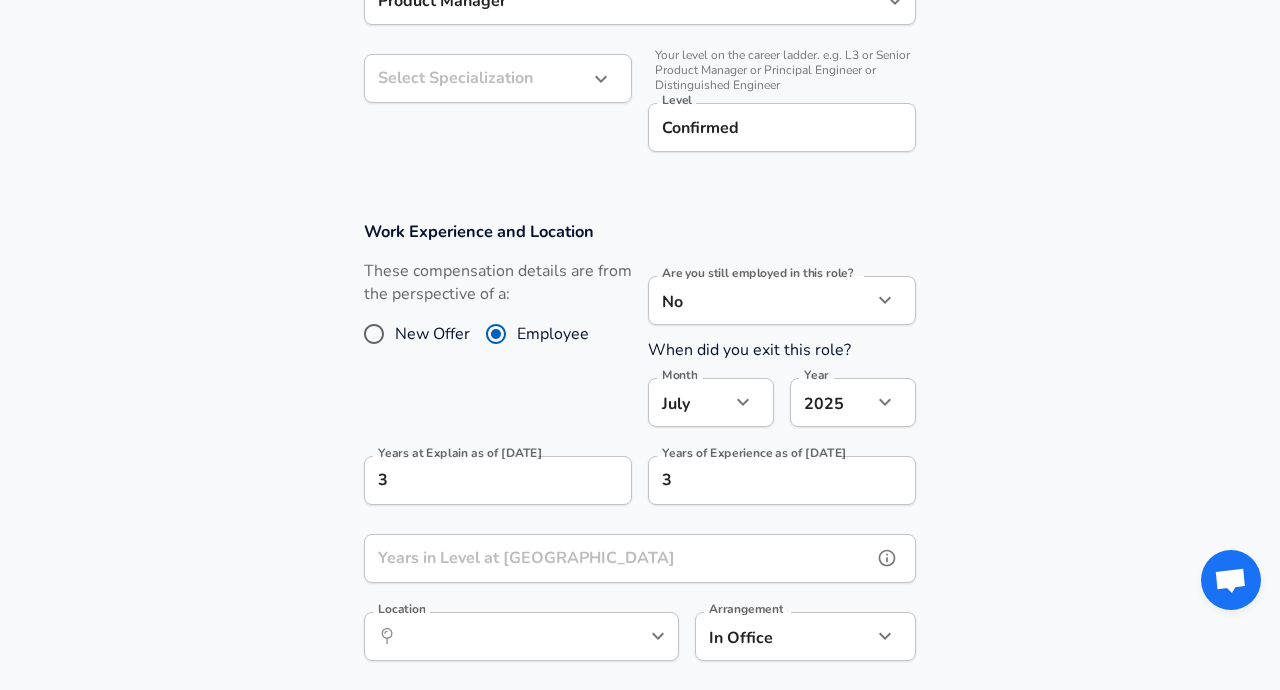 click on "Years in Level at [GEOGRAPHIC_DATA]" at bounding box center (618, 558) 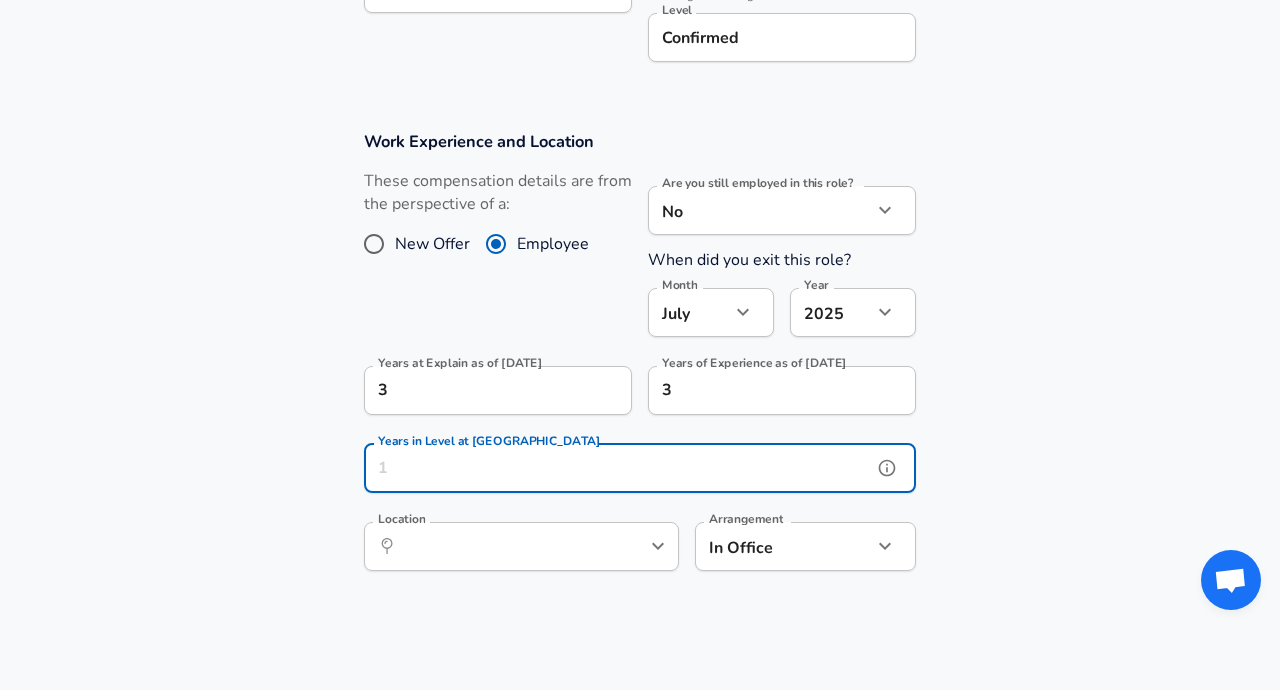scroll, scrollTop: 783, scrollLeft: 0, axis: vertical 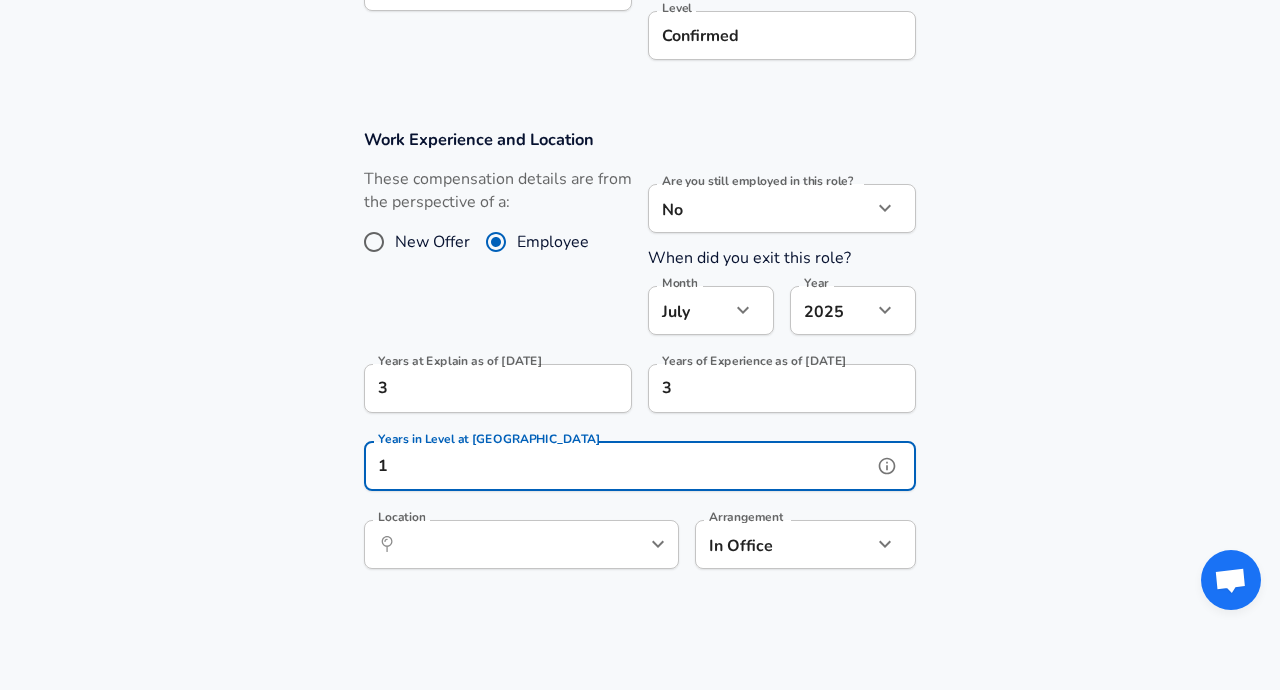 click on "​ Location" at bounding box center [521, 544] 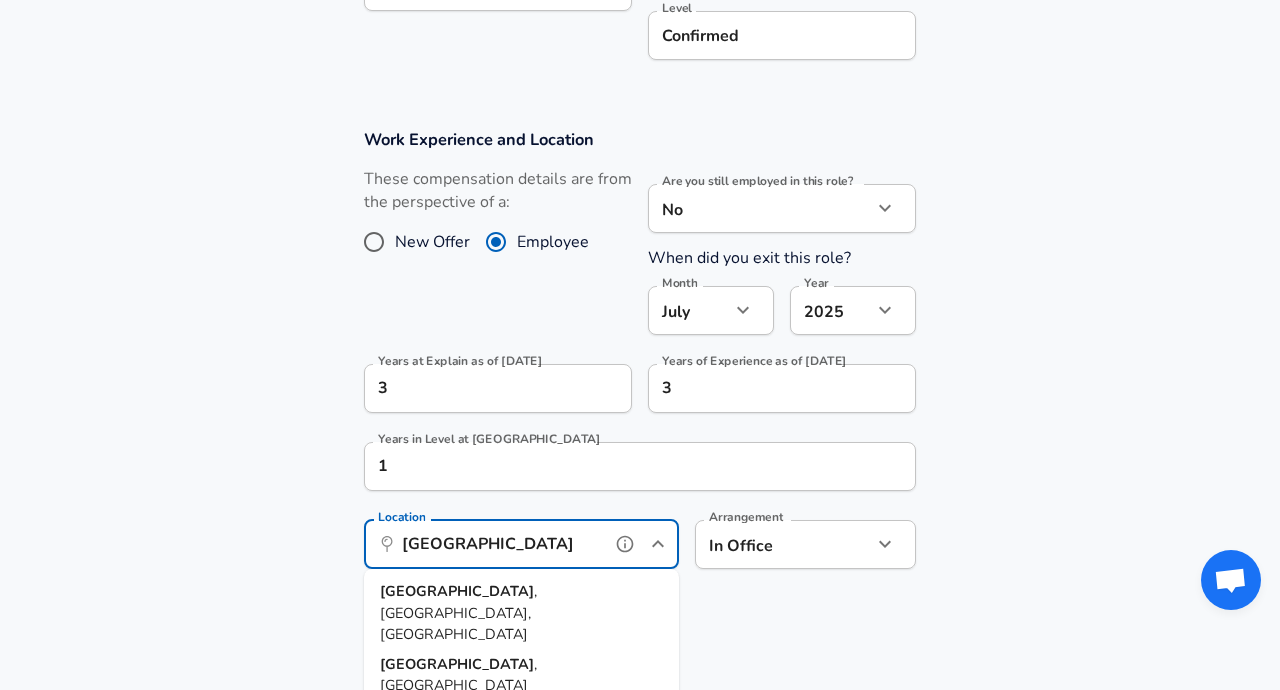 click on ", [GEOGRAPHIC_DATA], [GEOGRAPHIC_DATA]" at bounding box center (458, 612) 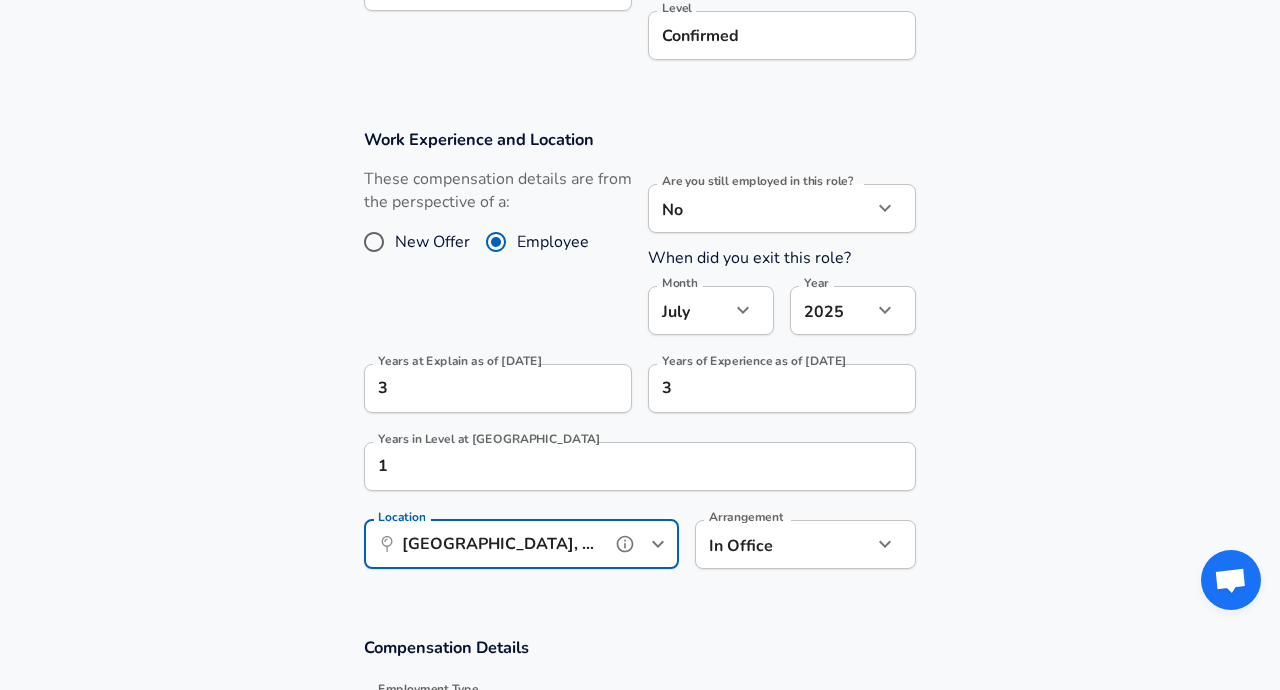 type on "[GEOGRAPHIC_DATA], [GEOGRAPHIC_DATA], [GEOGRAPHIC_DATA]" 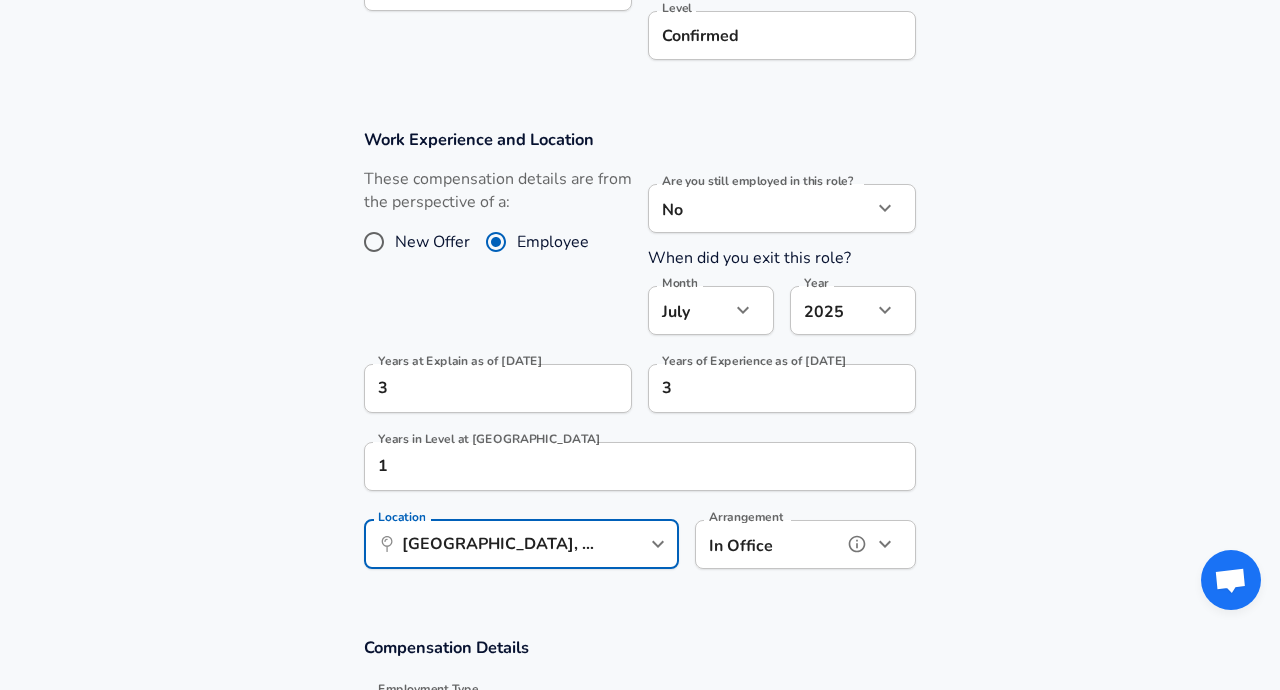click 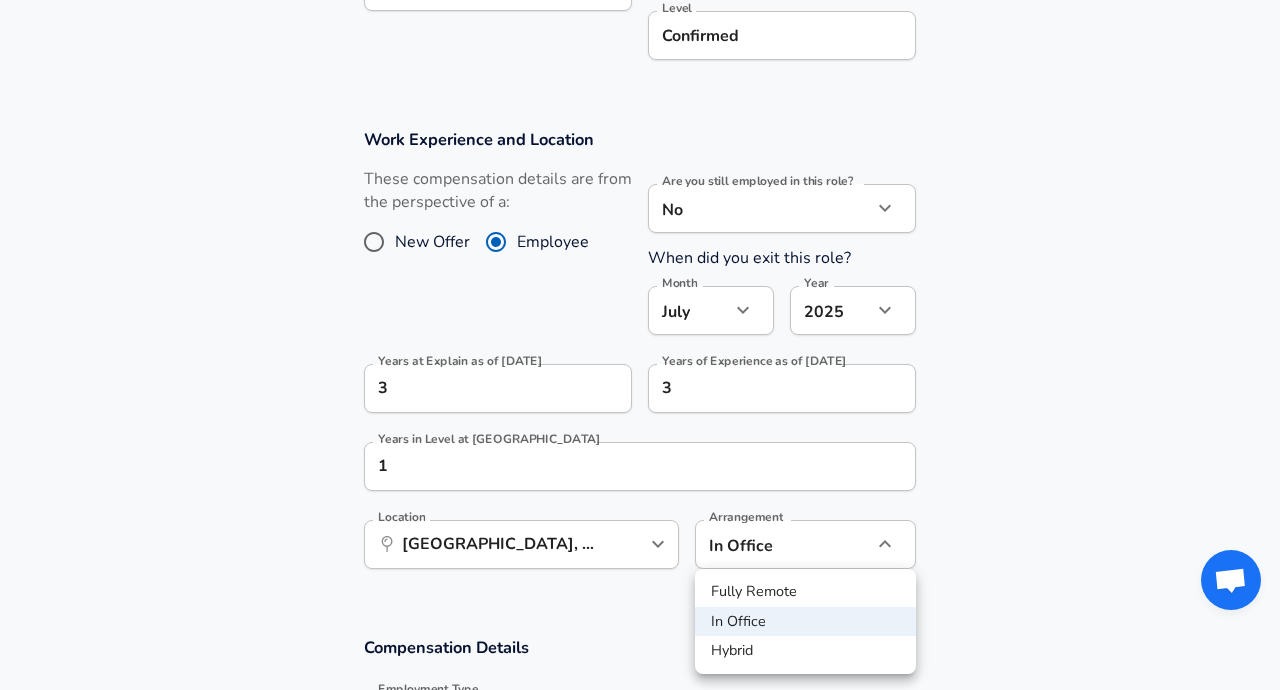 click at bounding box center [640, 345] 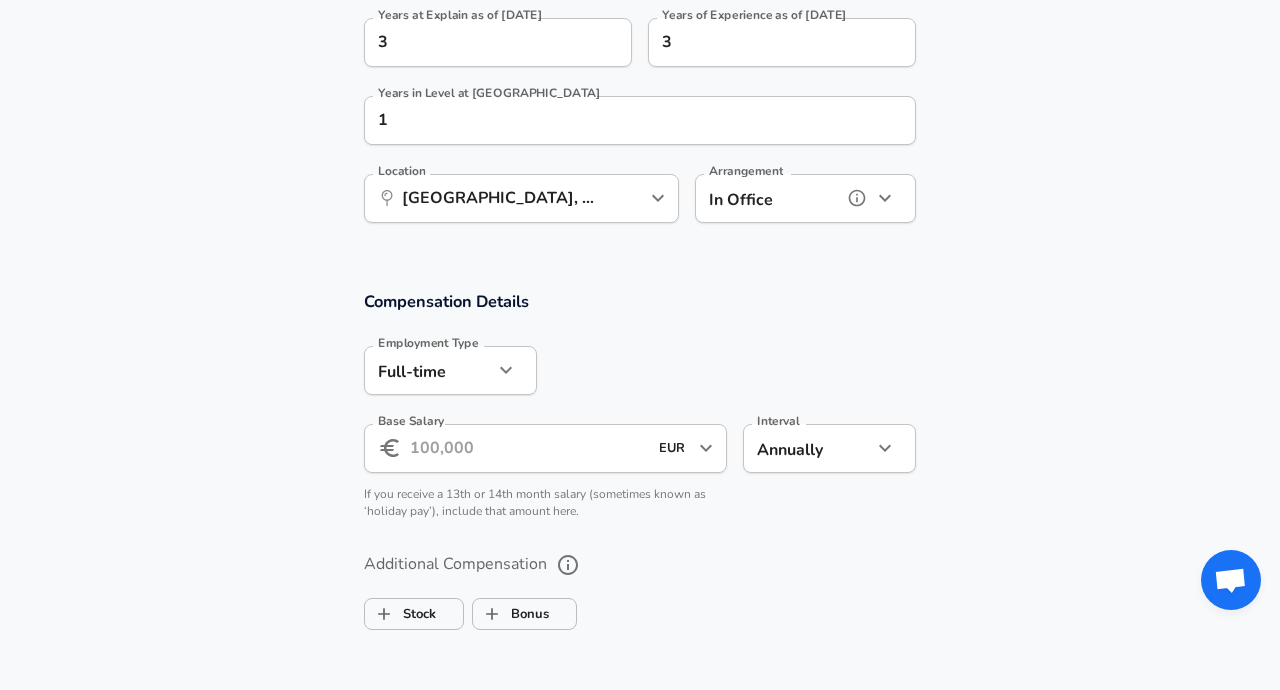 scroll, scrollTop: 1141, scrollLeft: 0, axis: vertical 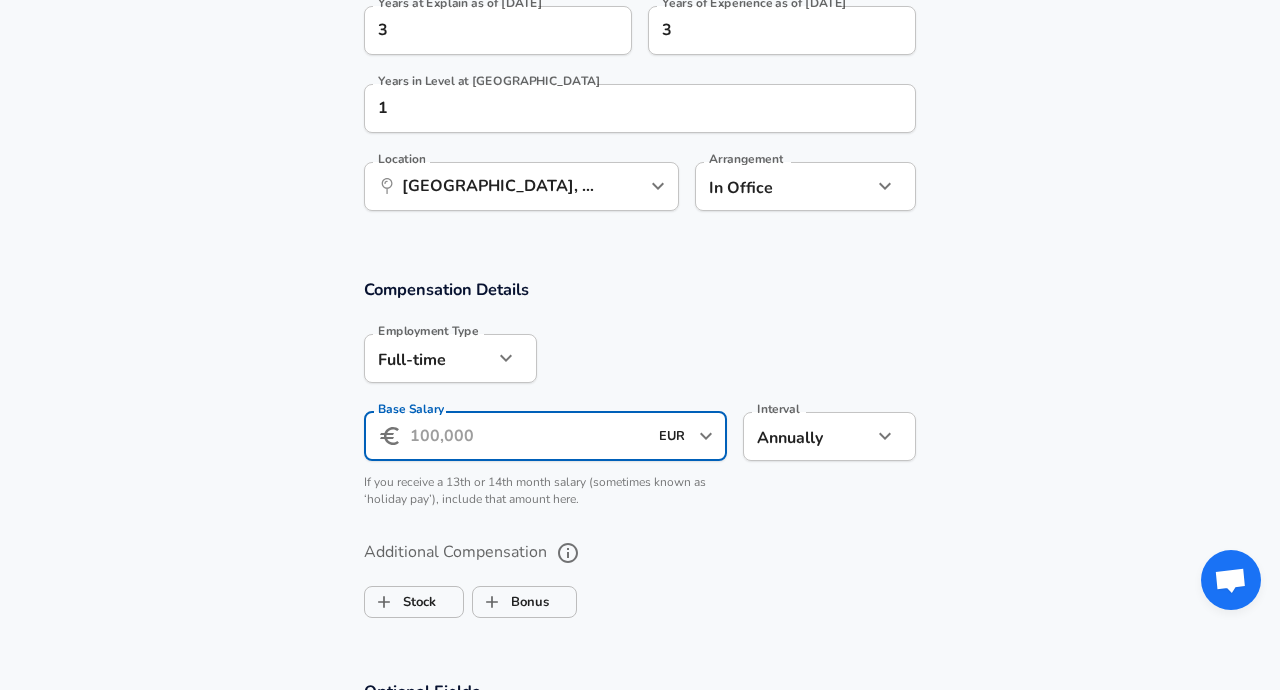 click on "Base Salary" at bounding box center [528, 436] 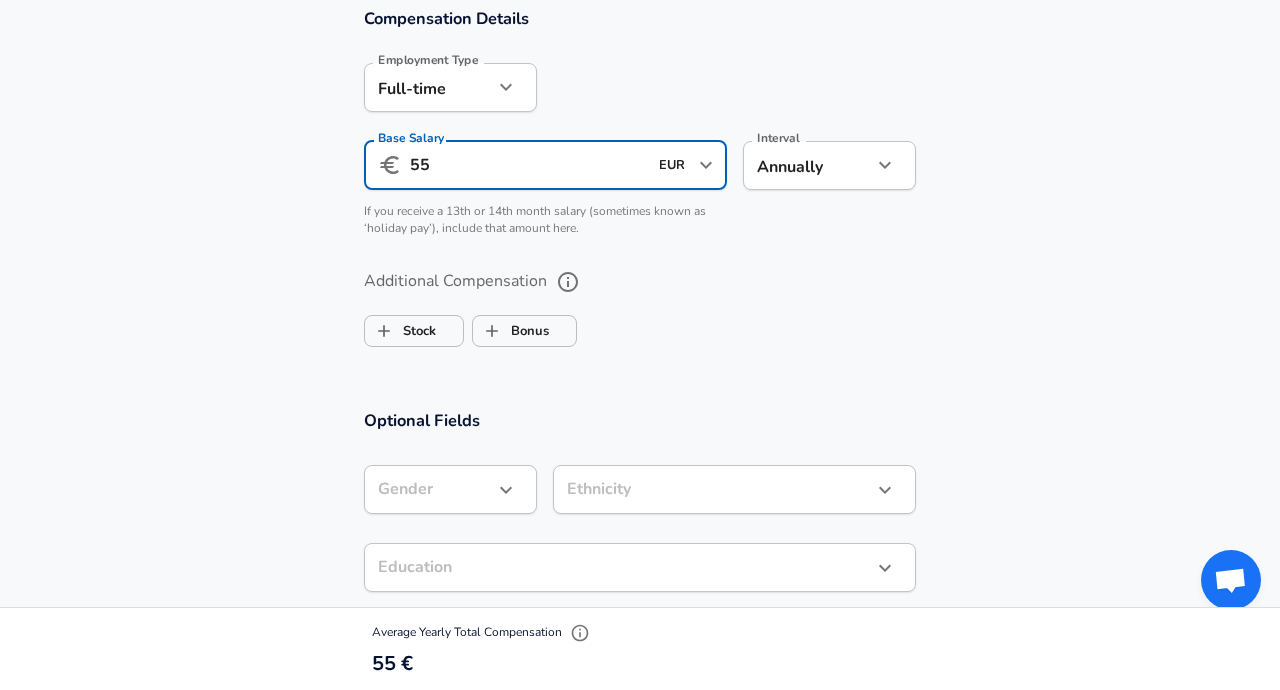 scroll, scrollTop: 1458, scrollLeft: 0, axis: vertical 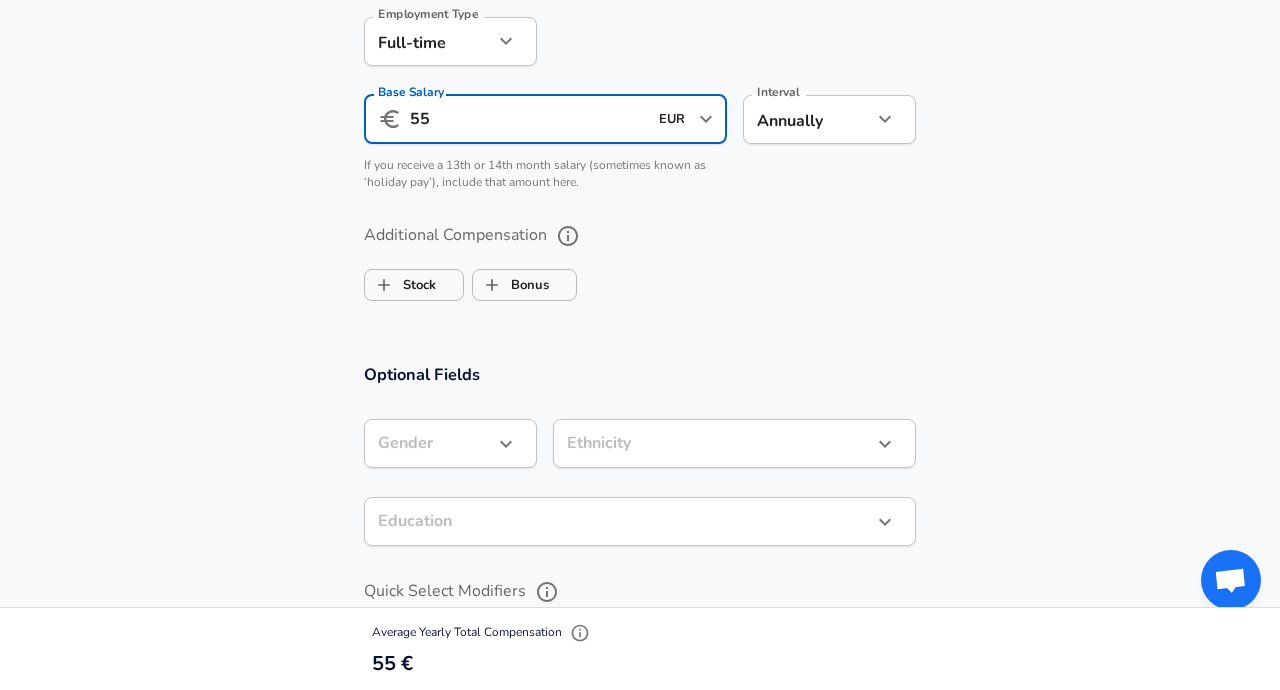 type on "55" 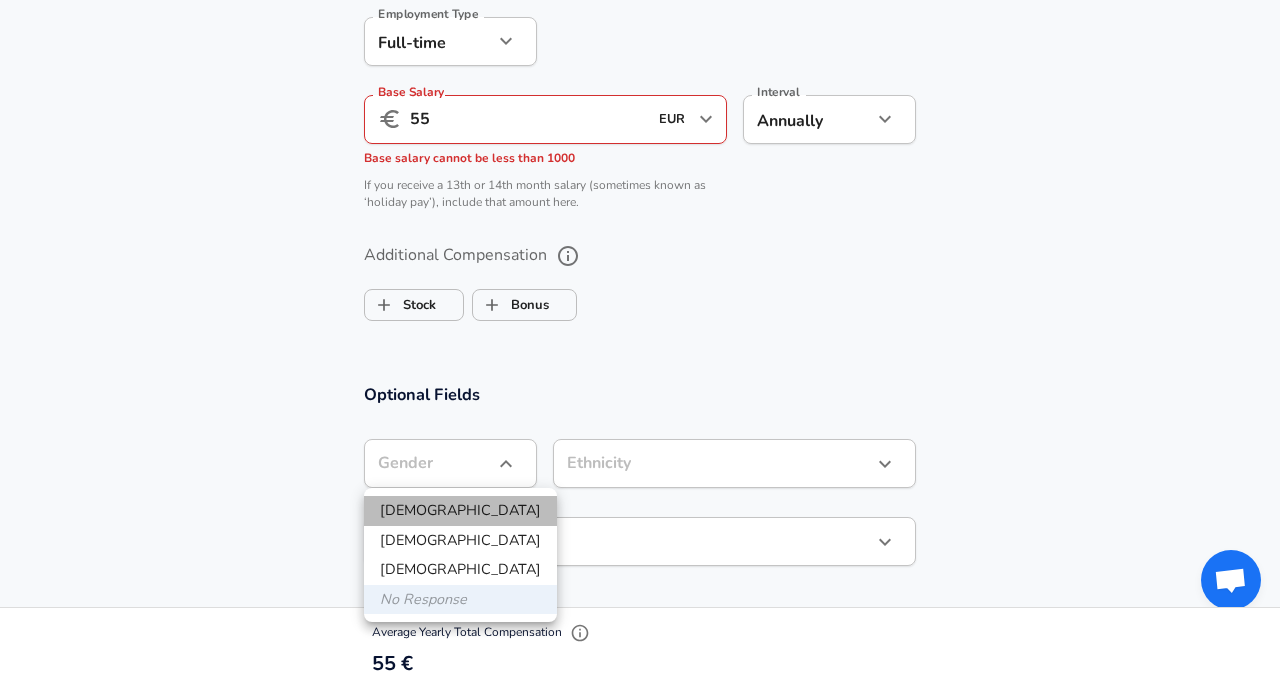 click on "[DEMOGRAPHIC_DATA]" at bounding box center (460, 511) 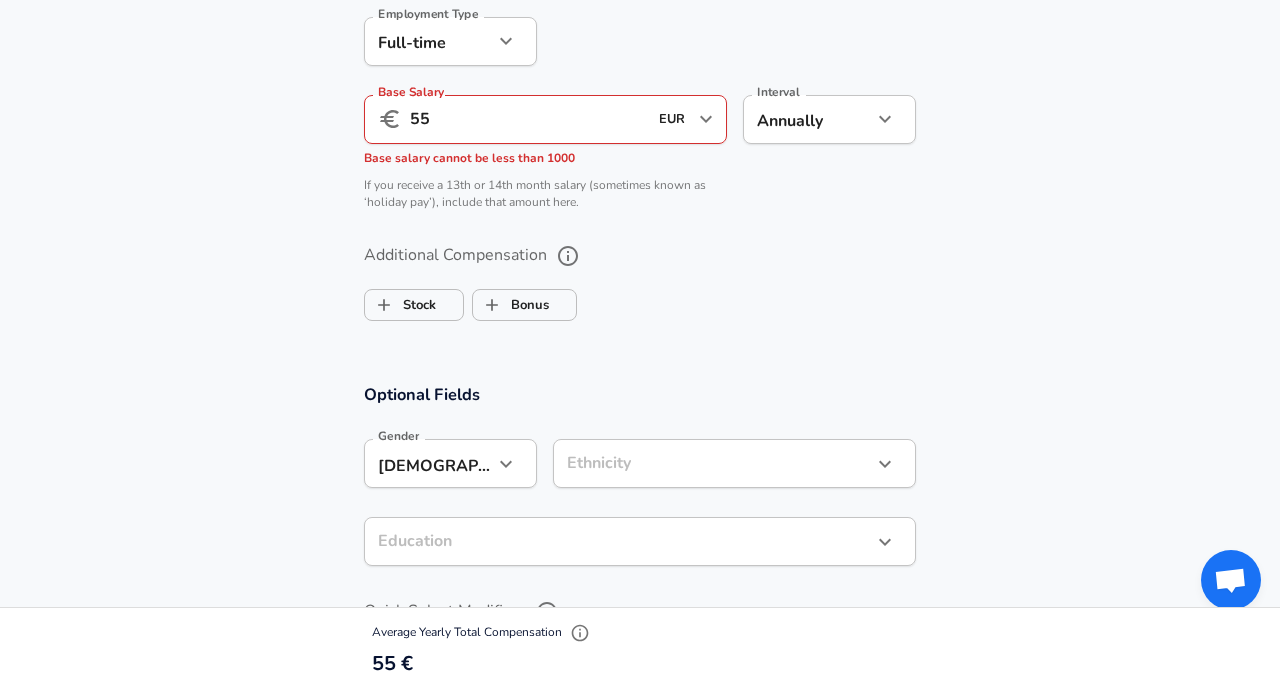 click on "We value your privacy We use cookies to enhance your browsing experience, serve personalized ads or content, and analyze our traffic. By clicking "Accept All", you consent to our use of cookies. Customize    Accept All   Customize Consent Preferences   We use cookies to help you navigate efficiently and perform certain functions. You will find detailed information about all cookies under each consent category below. The cookies that are categorized as "Necessary" are stored on your browser as they are essential for enabling the basic functionalities of the site. ...  Show more Necessary Always Active Necessary cookies are required to enable the basic features of this site, such as providing secure log-in or adjusting your consent preferences. These cookies do not store any personally identifiable data. Cookie _GRECAPTCHA Duration 5 months 27 days Description Google Recaptcha service sets this cookie to identify bots to protect the website against malicious spam attacks. Cookie __stripe_mid Duration 1 year MR" at bounding box center (640, -1113) 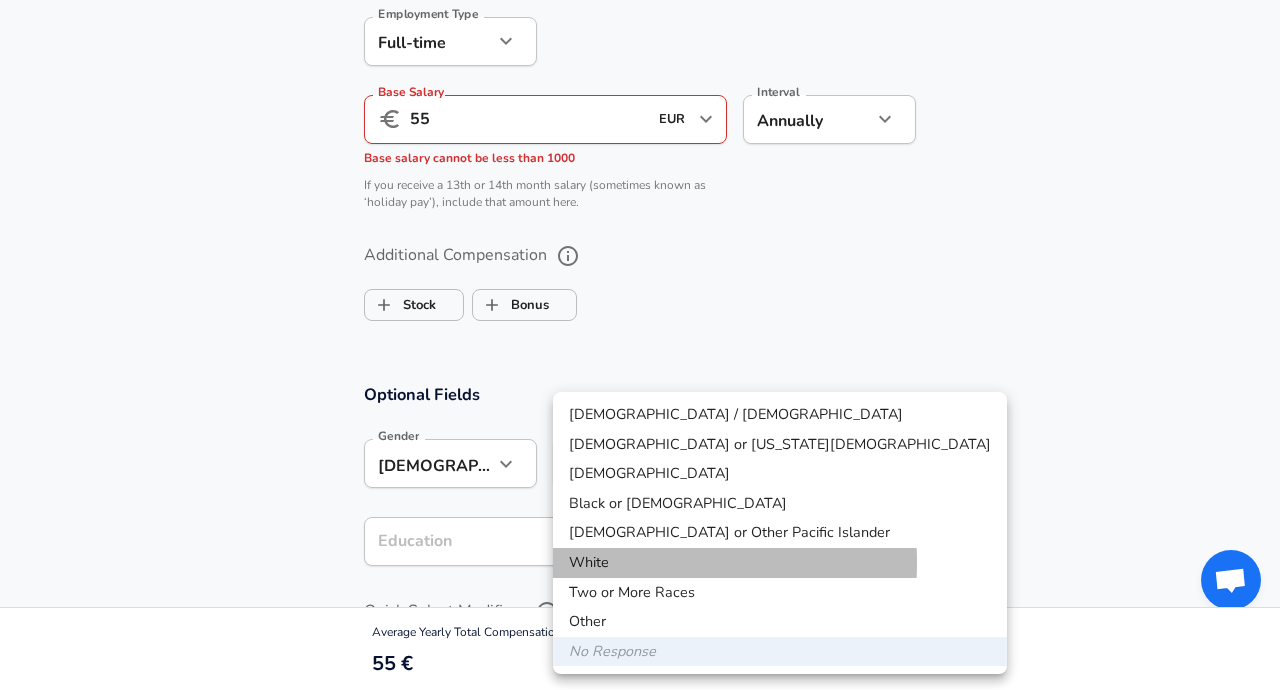 click on "White" at bounding box center (780, 563) 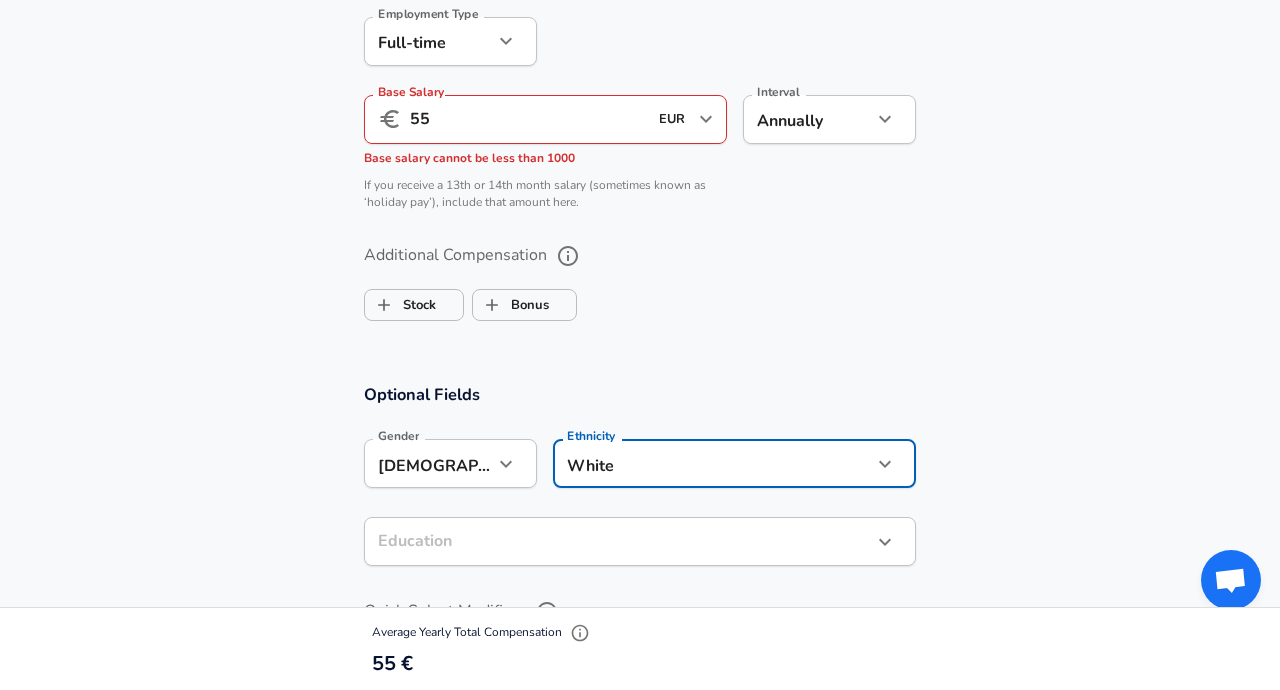 click on "We value your privacy We use cookies to enhance your browsing experience, serve personalized ads or content, and analyze our traffic. By clicking "Accept All", you consent to our use of cookies. Customize    Accept All   Customize Consent Preferences   We use cookies to help you navigate efficiently and perform certain functions. You will find detailed information about all cookies under each consent category below. The cookies that are categorized as "Necessary" are stored on your browser as they are essential for enabling the basic functionalities of the site. ...  Show more Necessary Always Active Necessary cookies are required to enable the basic features of this site, such as providing secure log-in or adjusting your consent preferences. These cookies do not store any personally identifiable data. Cookie _GRECAPTCHA Duration 5 months 27 days Description Google Recaptcha service sets this cookie to identify bots to protect the website against malicious spam attacks. Cookie __stripe_mid Duration 1 year MR" at bounding box center [640, -1113] 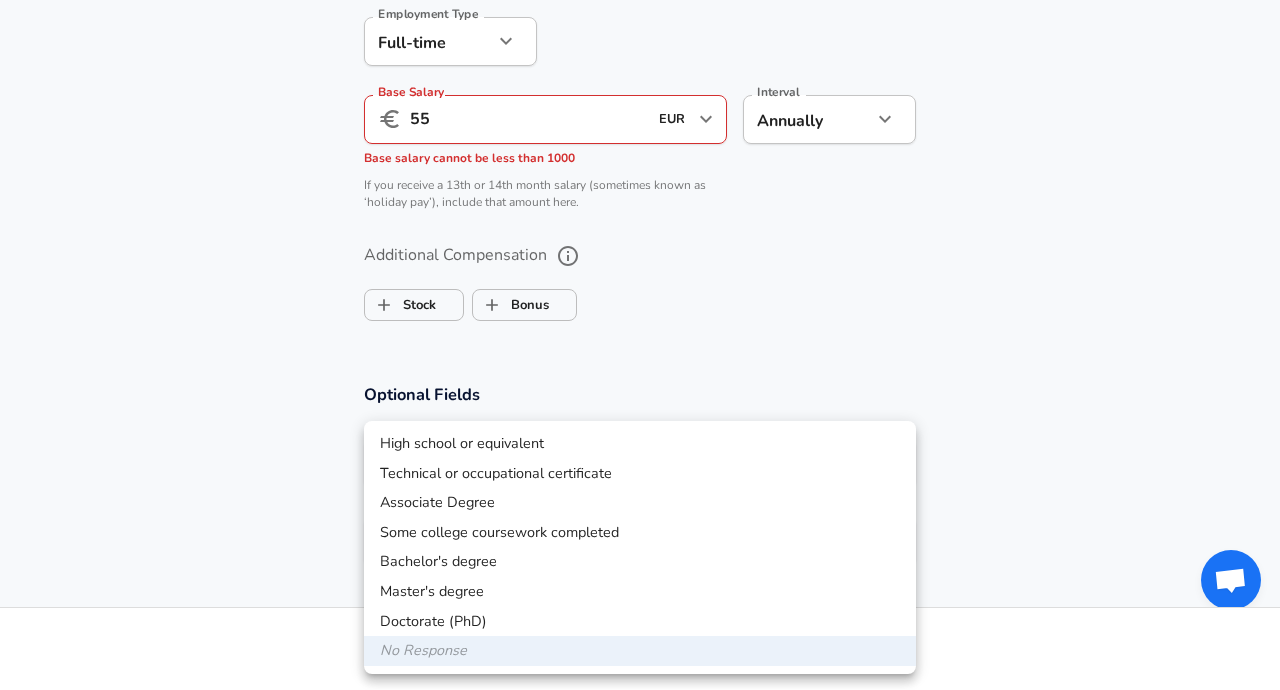 click at bounding box center (640, 345) 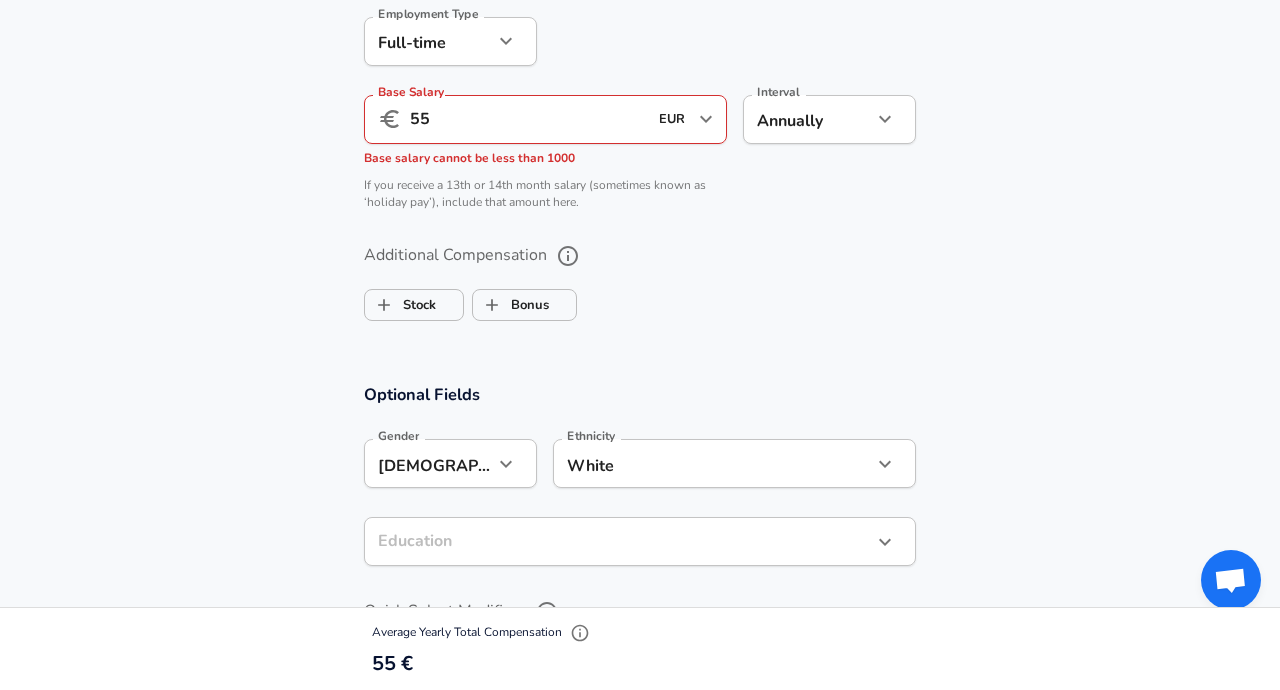 click on "55" at bounding box center [528, 119] 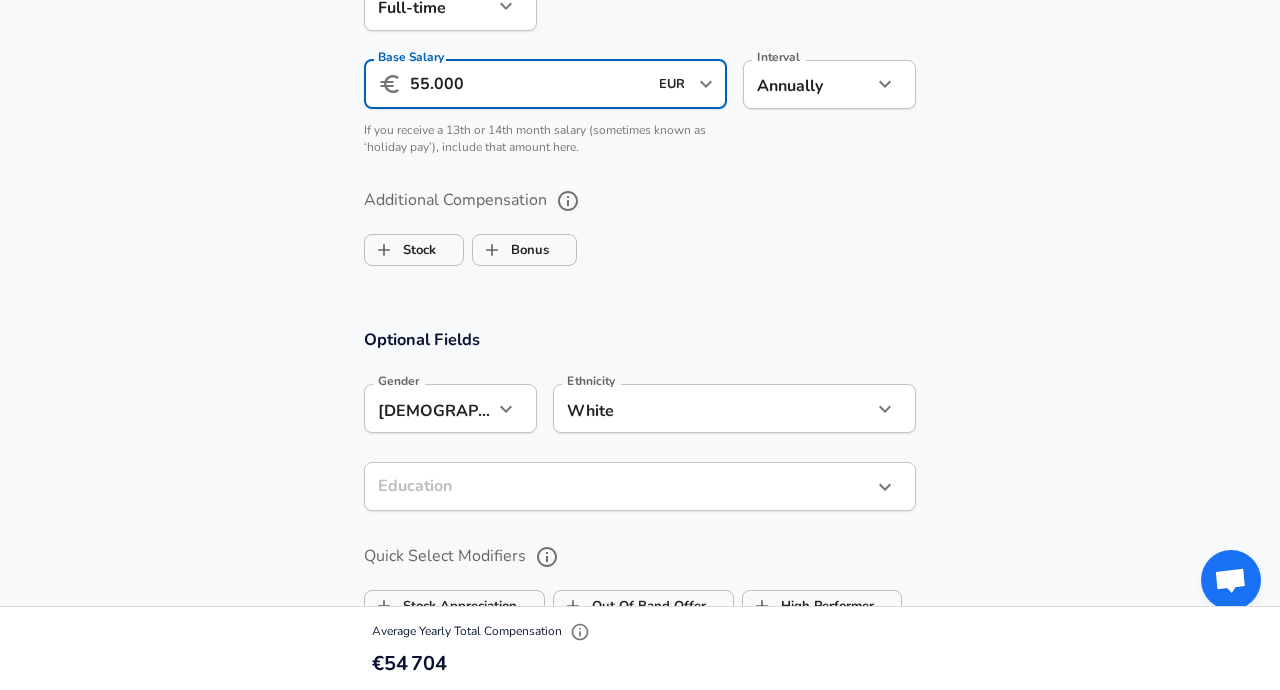 scroll, scrollTop: 1501, scrollLeft: 0, axis: vertical 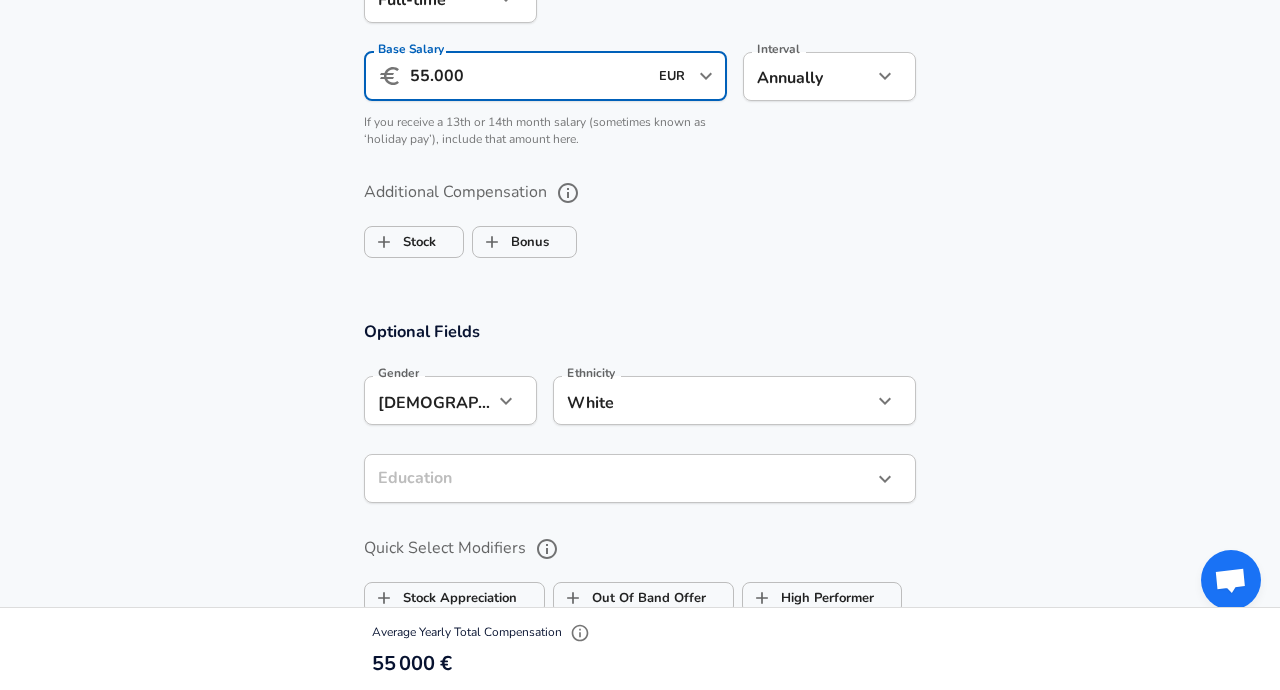 type on "55.000" 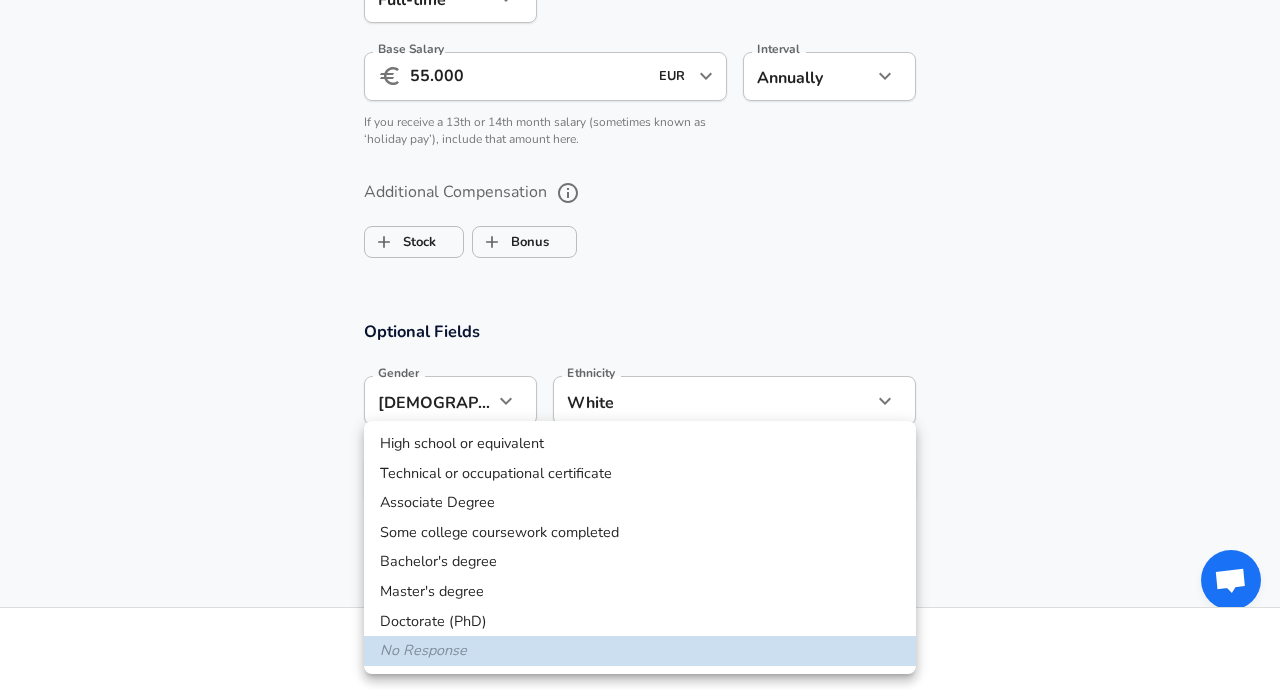 click on "We value your privacy We use cookies to enhance your browsing experience, serve personalized ads or content, and analyze our traffic. By clicking "Accept All", you consent to our use of cookies. Customize    Accept All   Customize Consent Preferences   We use cookies to help you navigate efficiently and perform certain functions. You will find detailed information about all cookies under each consent category below. The cookies that are categorized as "Necessary" are stored on your browser as they are essential for enabling the basic functionalities of the site. ...  Show more Necessary Always Active Necessary cookies are required to enable the basic features of this site, such as providing secure log-in or adjusting your consent preferences. These cookies do not store any personally identifiable data. Cookie _GRECAPTCHA Duration 5 months 27 days Description Google Recaptcha service sets this cookie to identify bots to protect the website against malicious spam attacks. Cookie __stripe_mid Duration 1 year MR" at bounding box center [640, -1156] 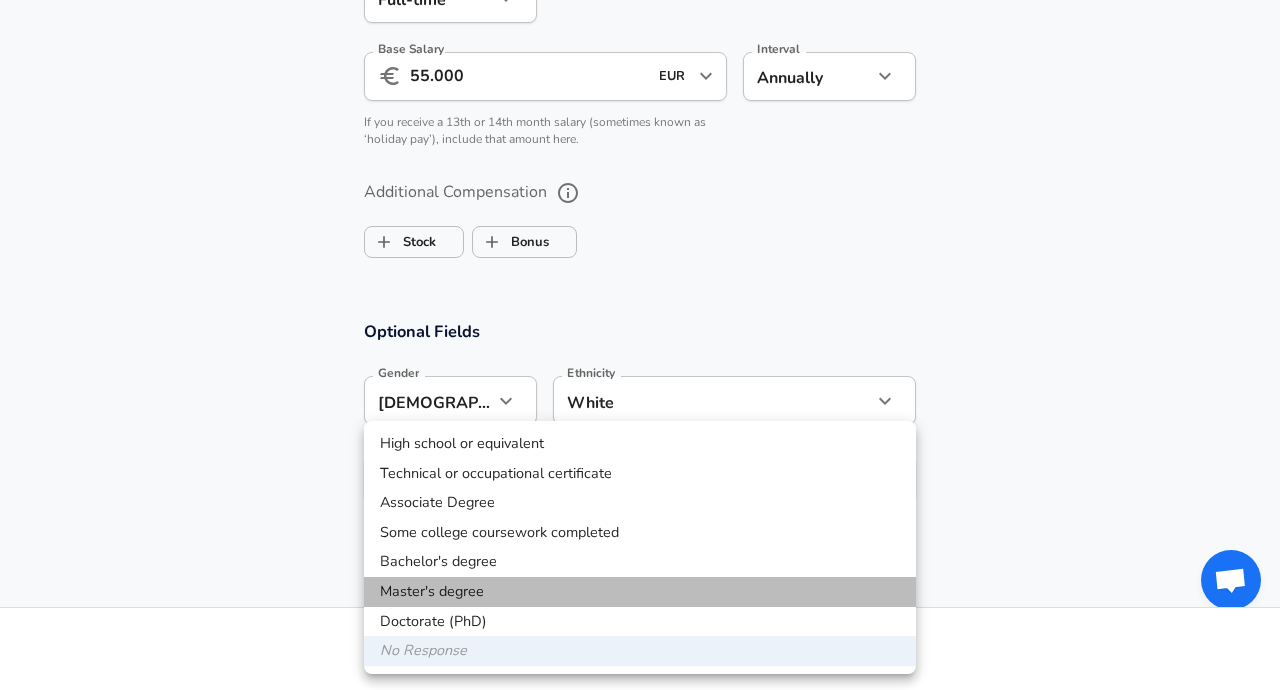 click on "Master's degree" at bounding box center (640, 592) 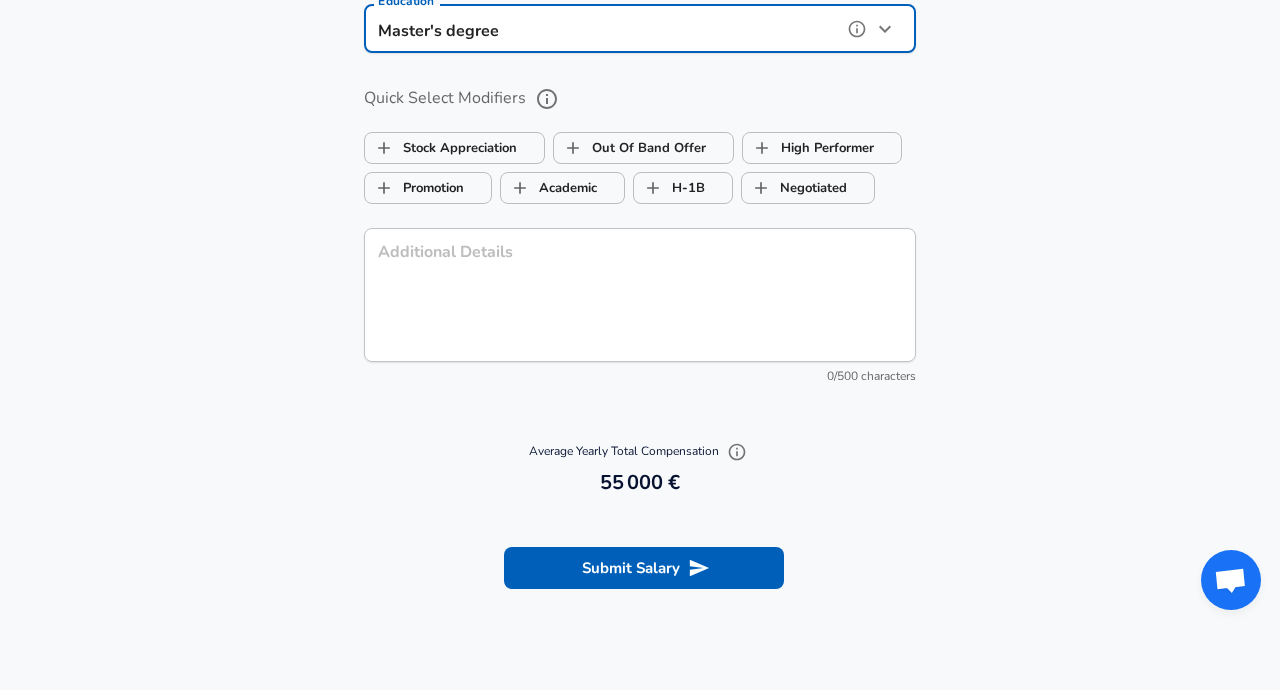 scroll, scrollTop: 1949, scrollLeft: 0, axis: vertical 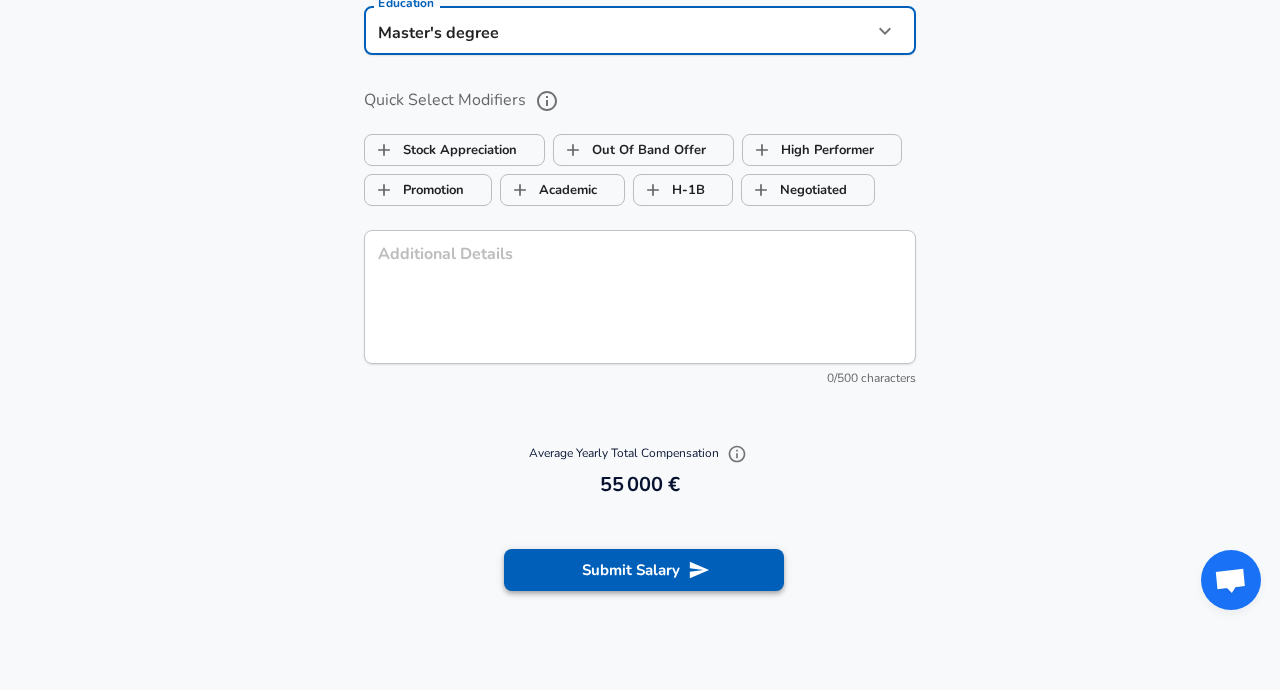 click on "Submit Salary" at bounding box center [644, 570] 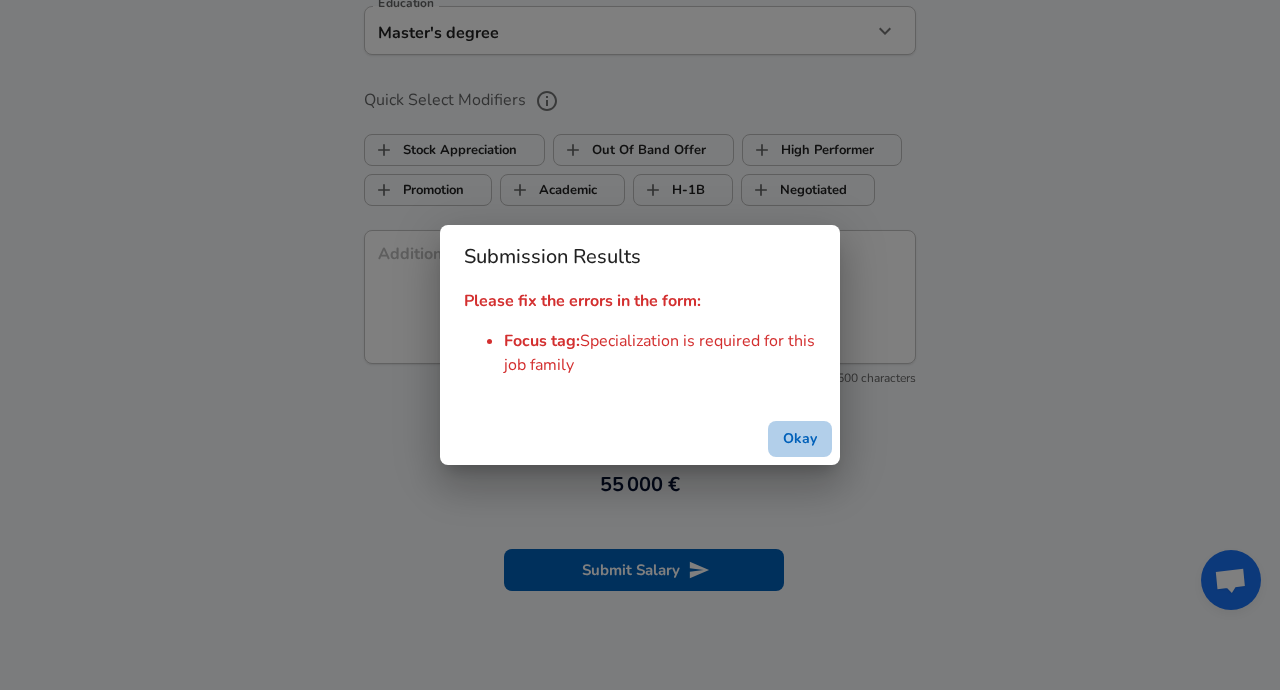 click on "Okay" at bounding box center [800, 439] 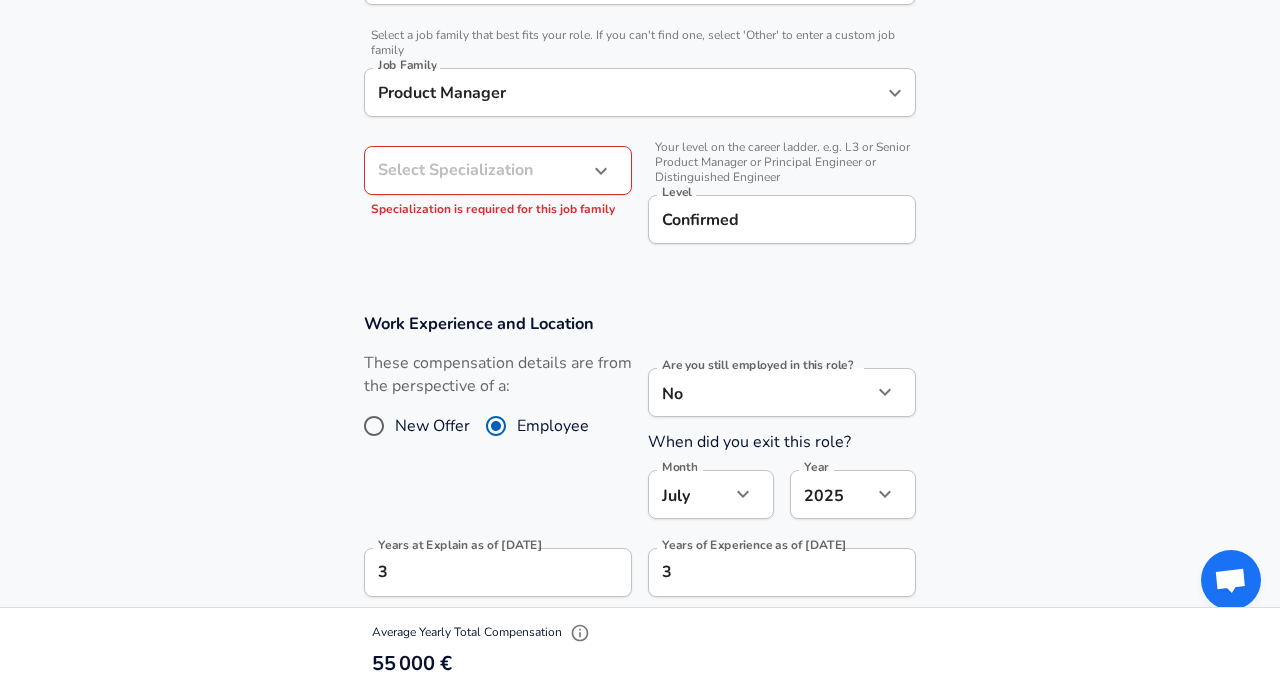 scroll, scrollTop: 522, scrollLeft: 0, axis: vertical 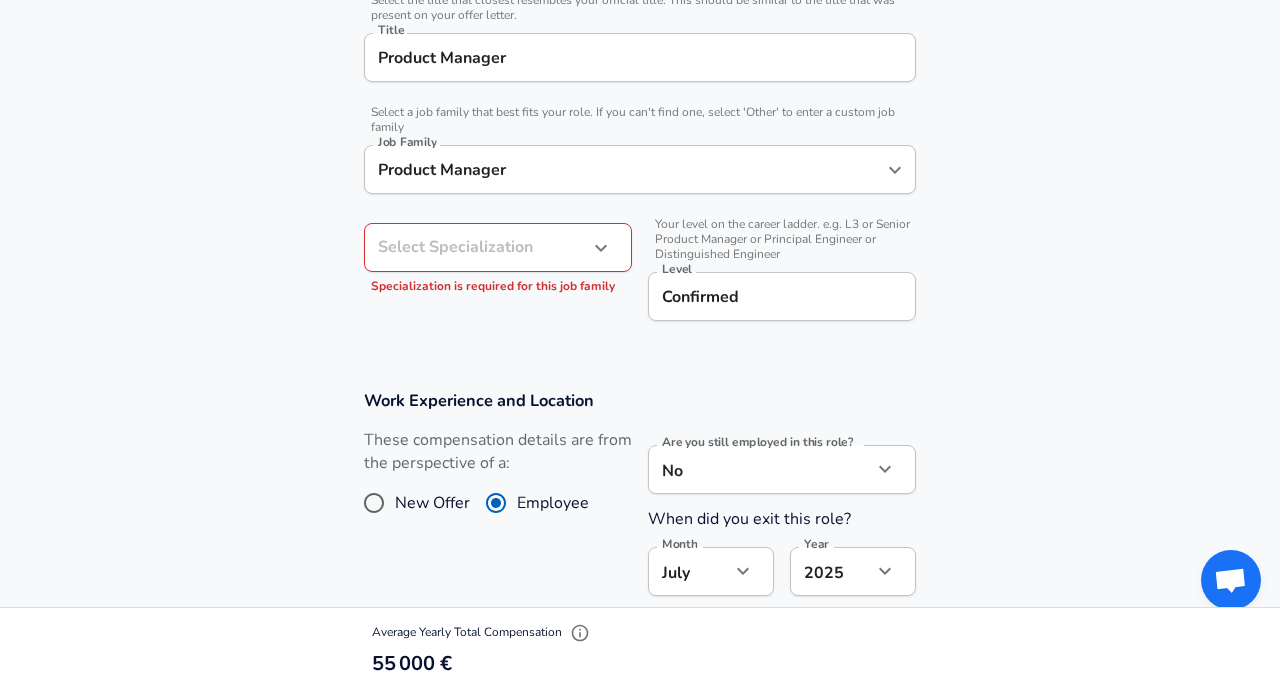 click 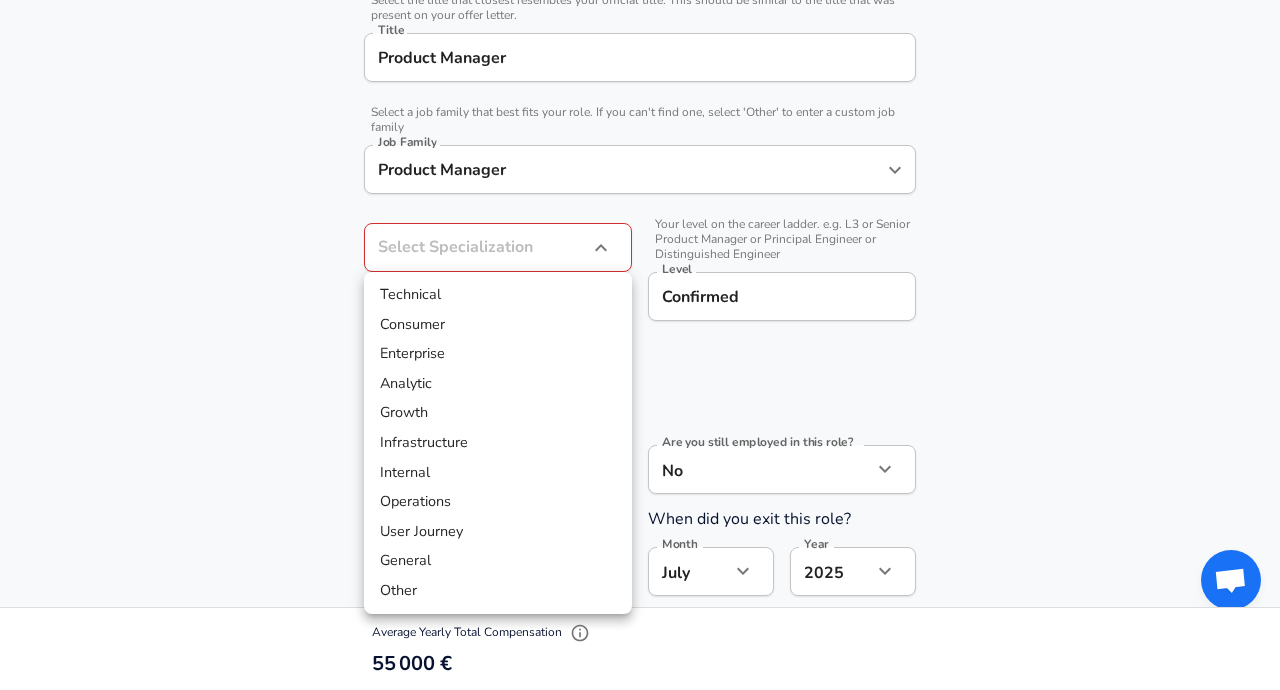 click on "Other" at bounding box center (498, 591) 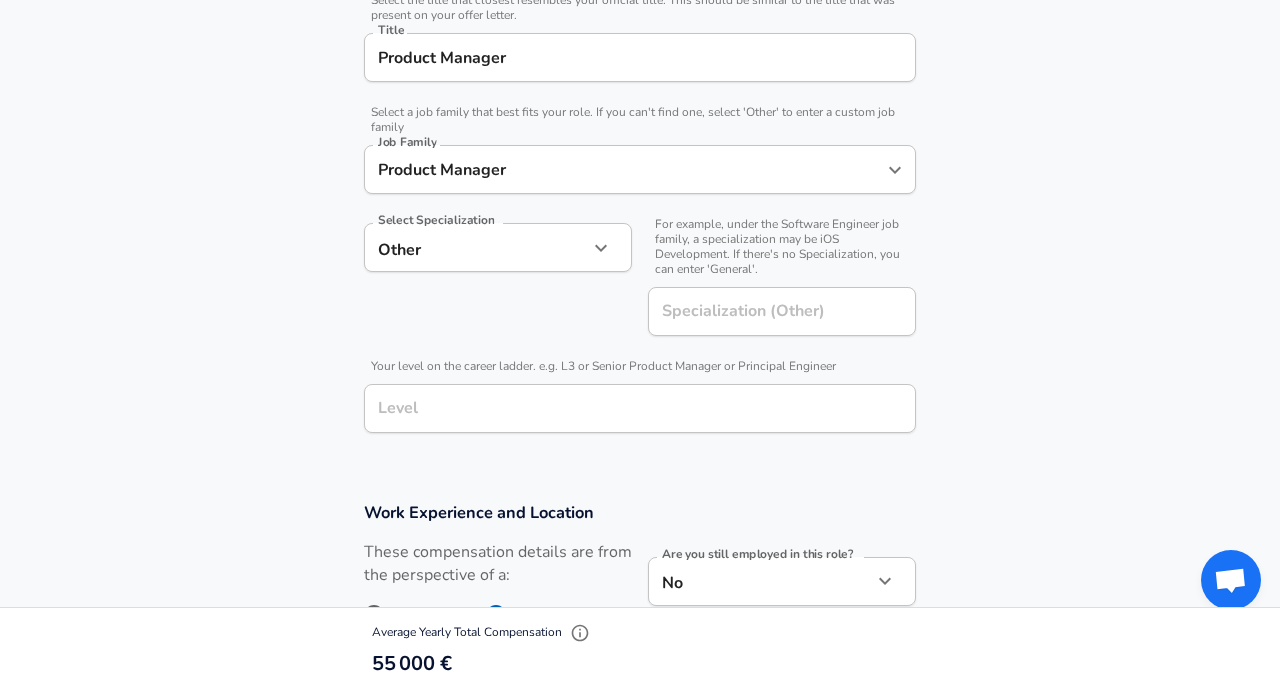 click on "We value your privacy We use cookies to enhance your browsing experience, serve personalized ads or content, and analyze our traffic. By clicking "Accept All", you consent to our use of cookies. Customize    Accept All   Customize Consent Preferences   We use cookies to help you navigate efficiently and perform certain functions. You will find detailed information about all cookies under each consent category below. The cookies that are categorized as "Necessary" are stored on your browser as they are essential for enabling the basic functionalities of the site. ...  Show more Necessary Always Active Necessary cookies are required to enable the basic features of this site, such as providing secure log-in or adjusting your consent preferences. These cookies do not store any personally identifiable data. Cookie _GRECAPTCHA Duration 5 months 27 days Description Google Recaptcha service sets this cookie to identify bots to protect the website against malicious spam attacks. Cookie __stripe_mid Duration 1 year MR" at bounding box center [640, -177] 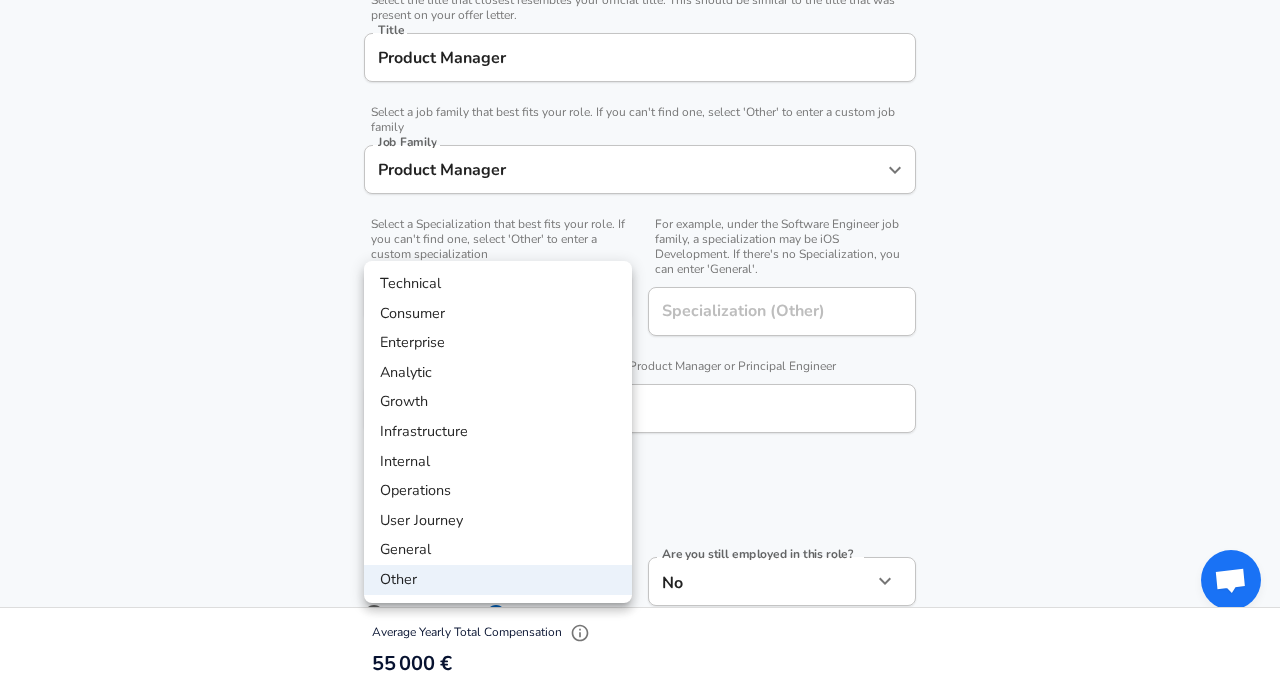 scroll, scrollTop: 582, scrollLeft: 0, axis: vertical 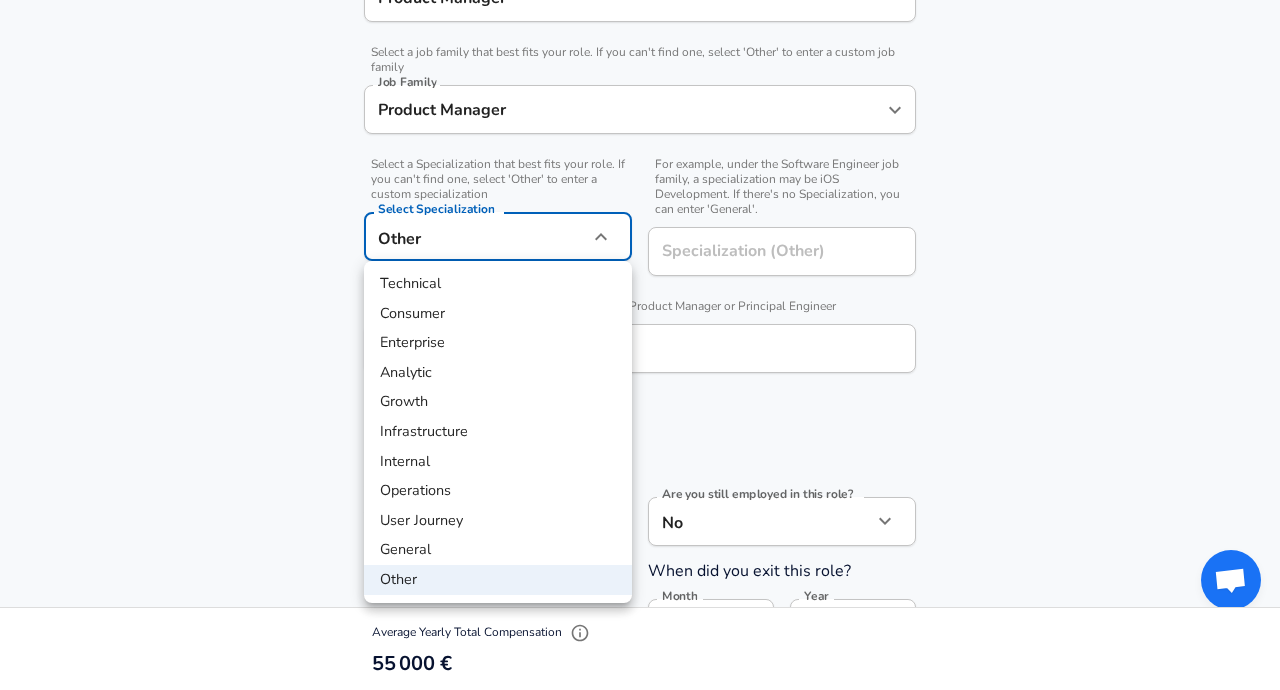 click on "General" at bounding box center [498, 550] 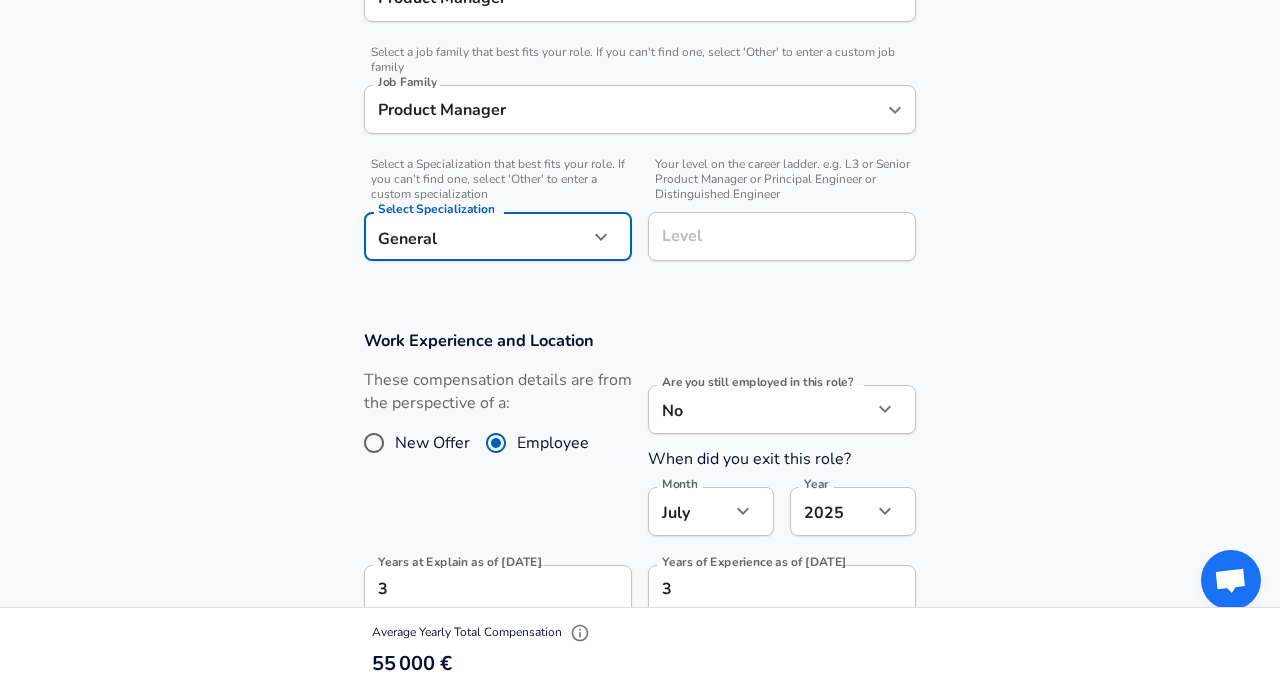 type on "General" 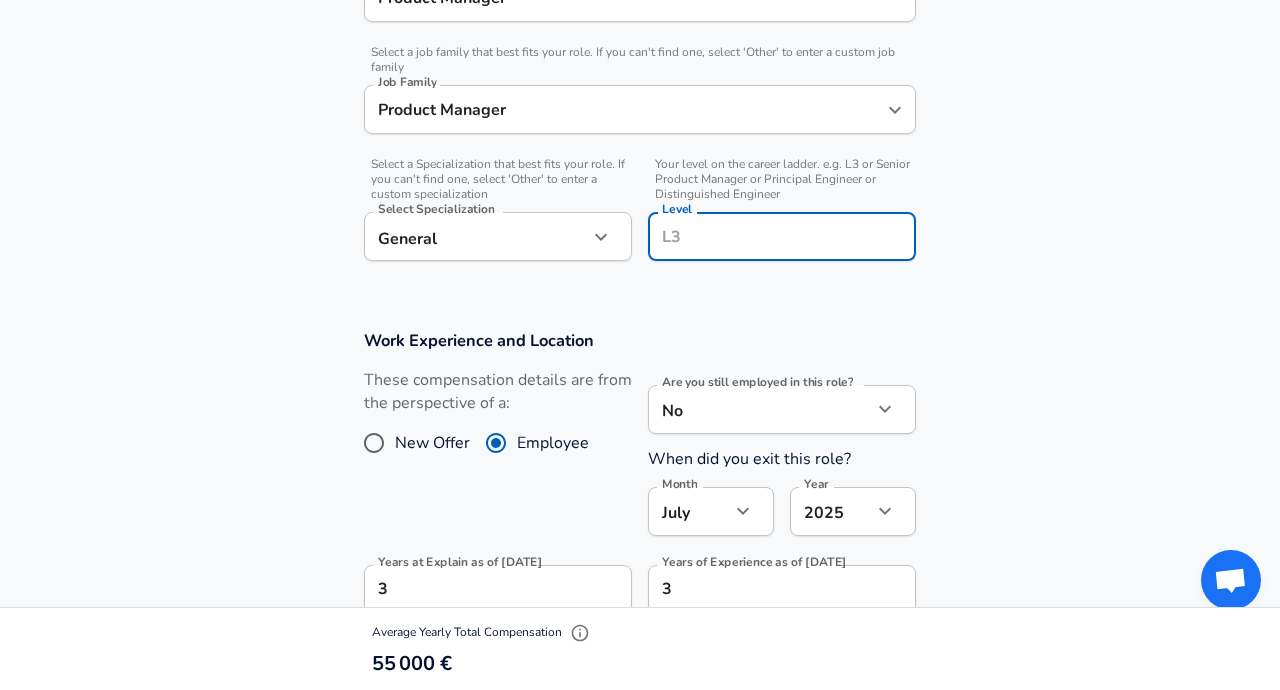 click on "Level" at bounding box center (782, 236) 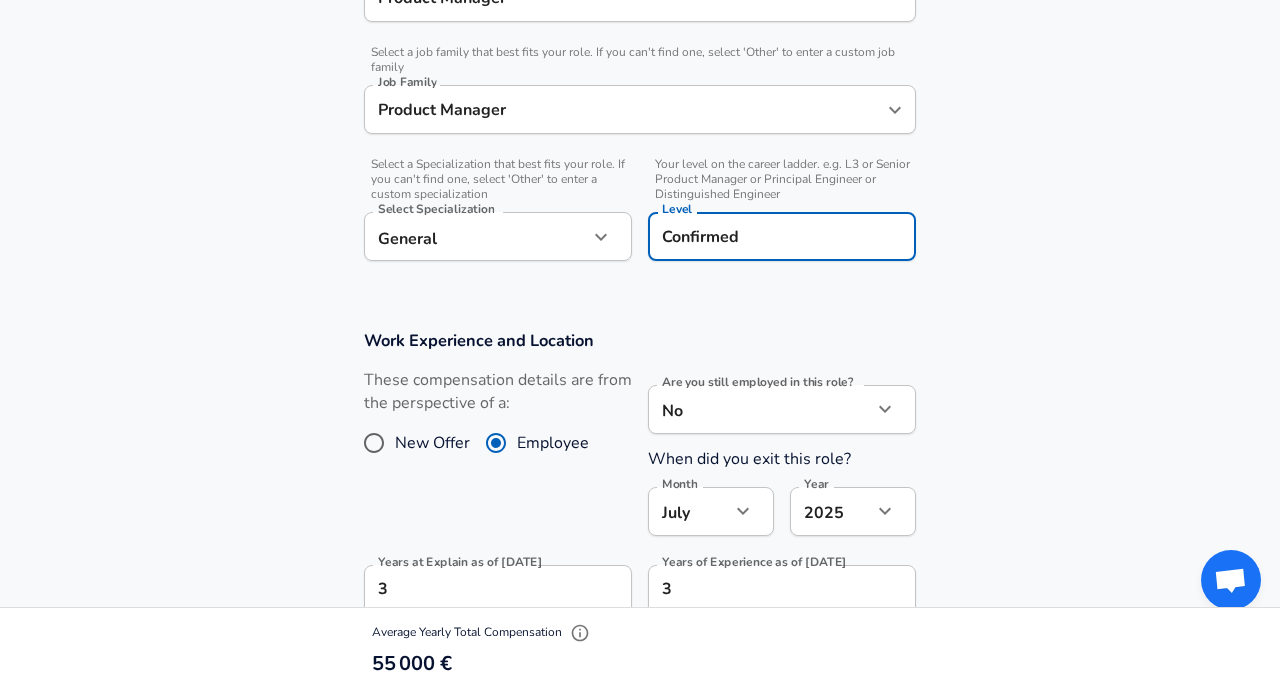 type on "Confirmed" 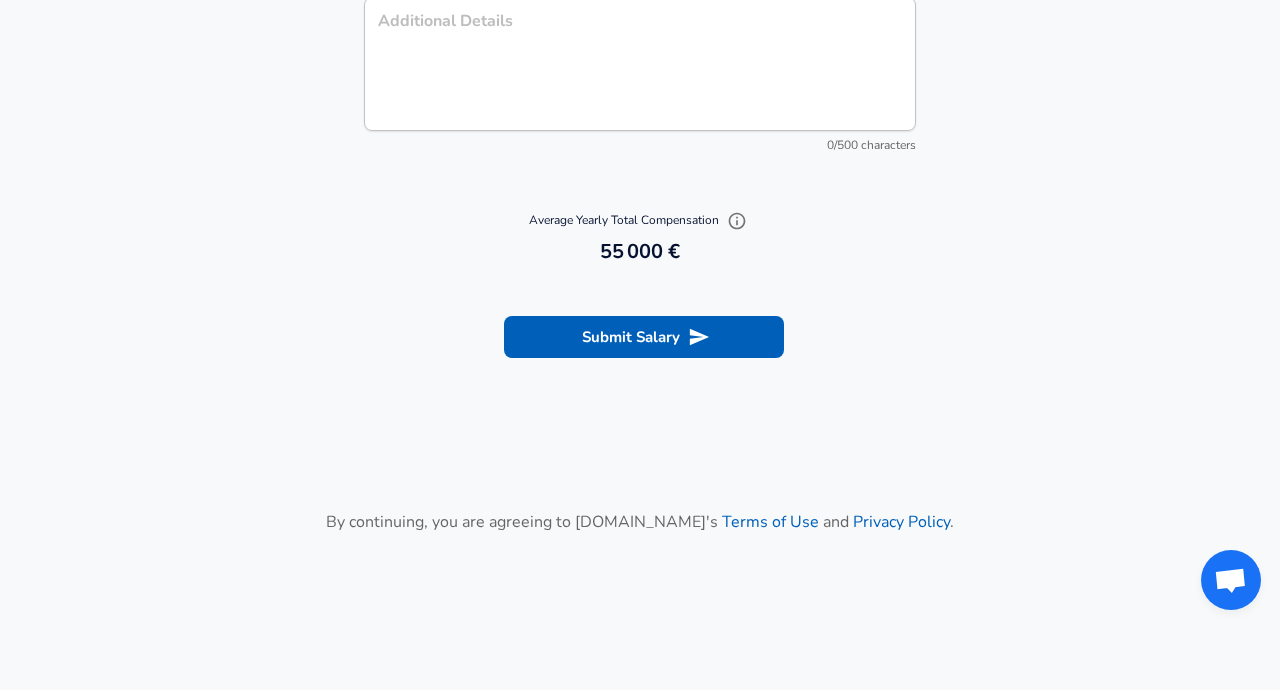scroll, scrollTop: 2180, scrollLeft: 0, axis: vertical 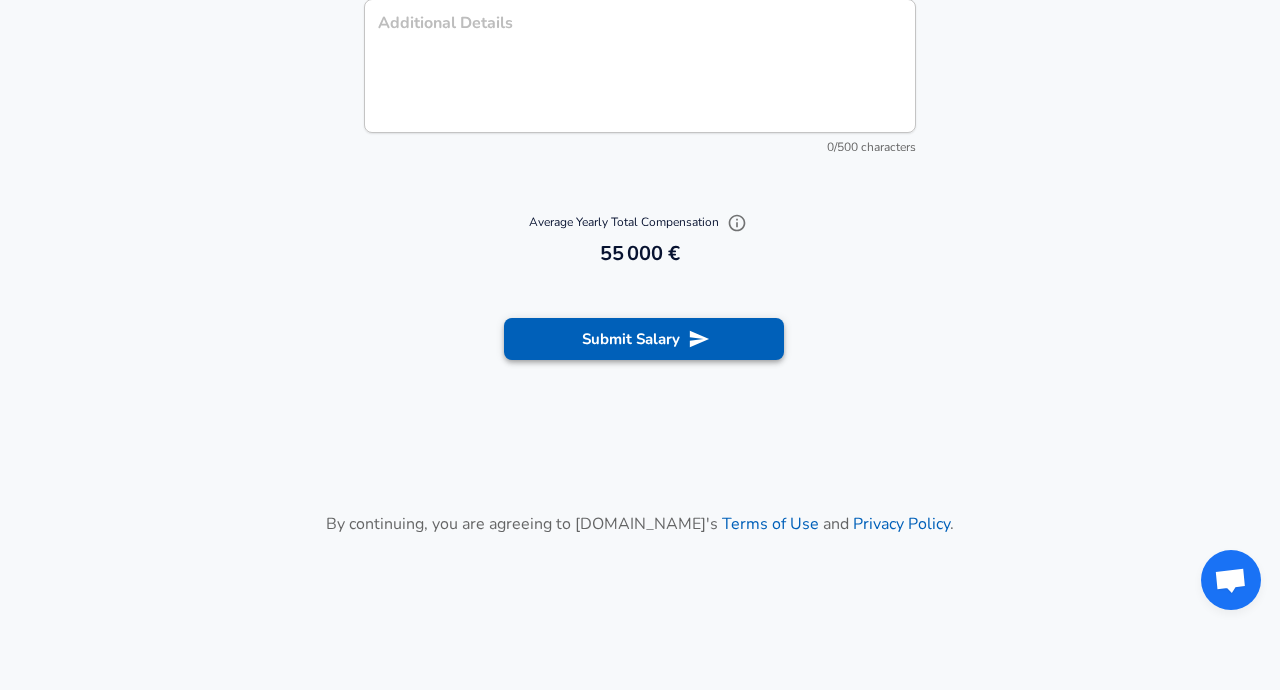 click 